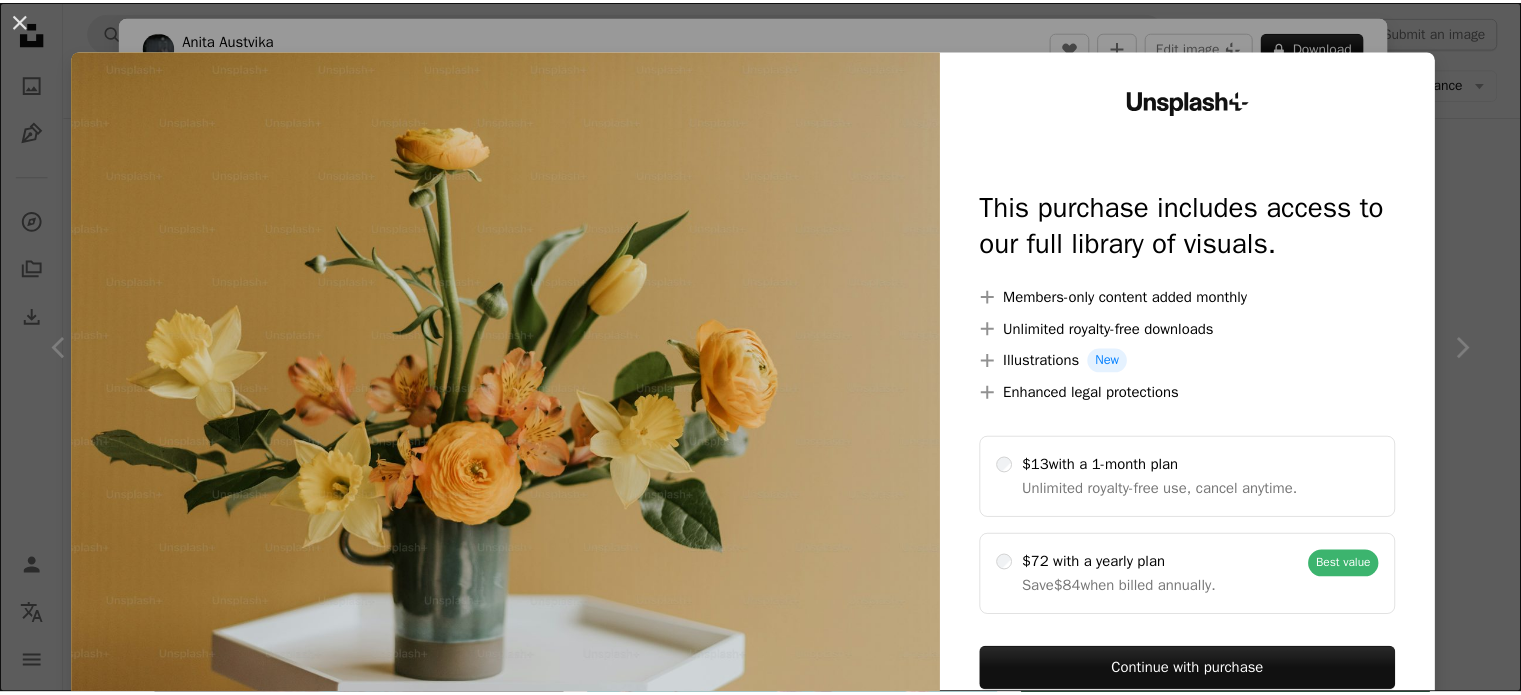scroll, scrollTop: 700, scrollLeft: 0, axis: vertical 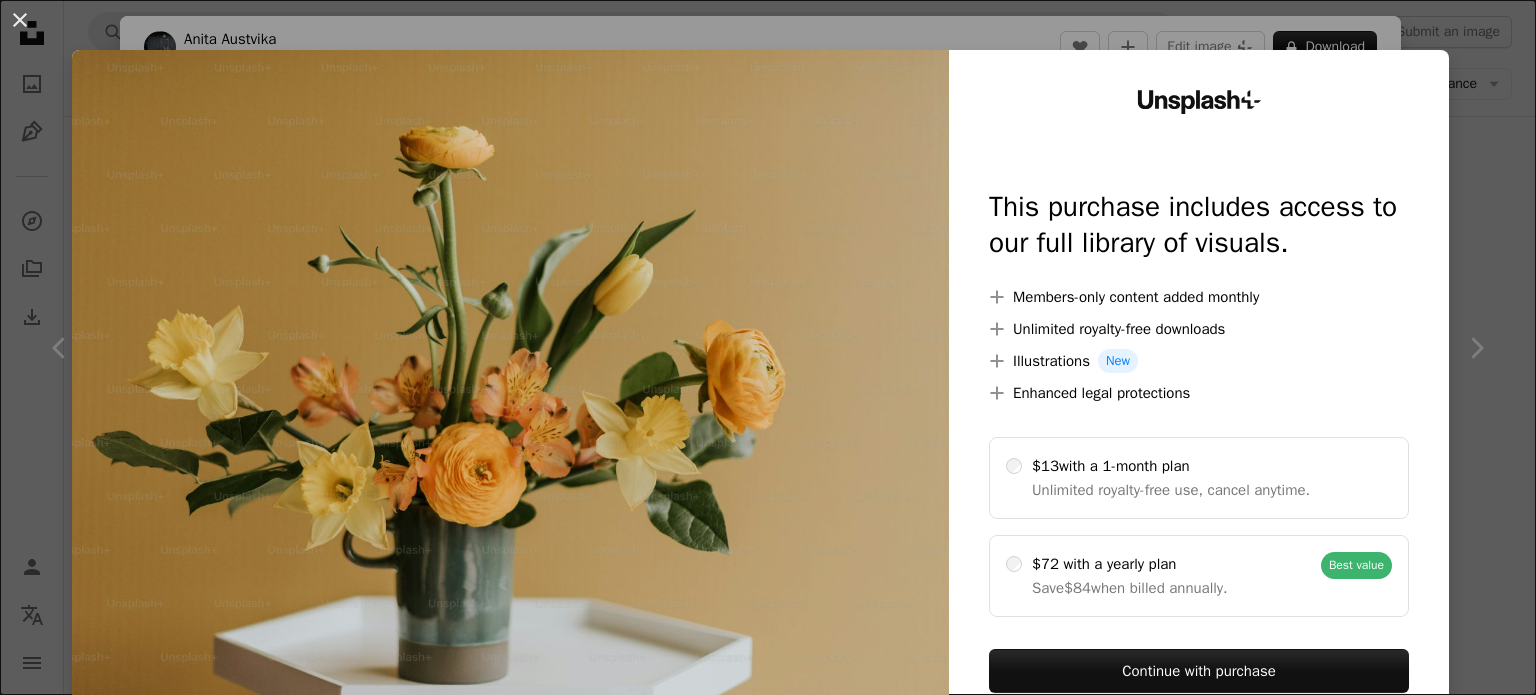 click on "An X shape" at bounding box center [20, 20] 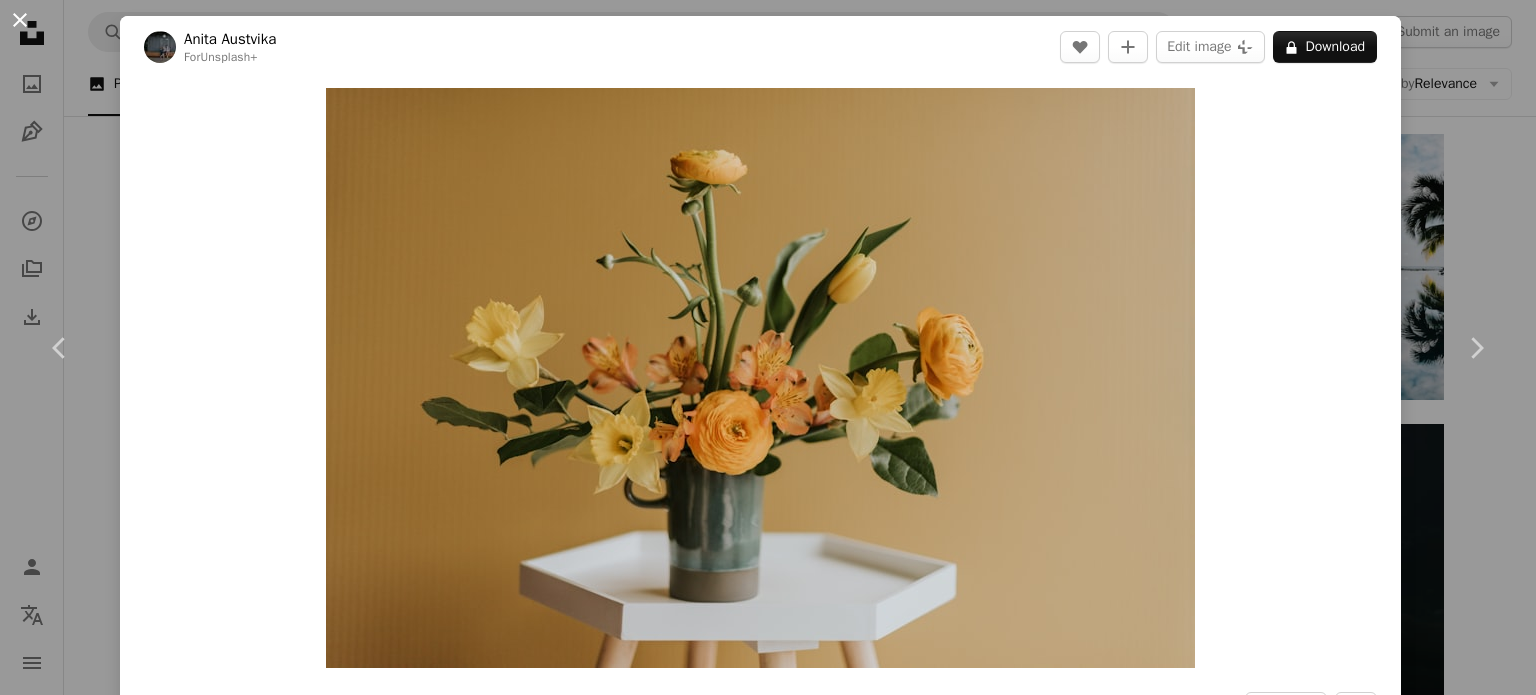 click on "An X shape" at bounding box center [20, 20] 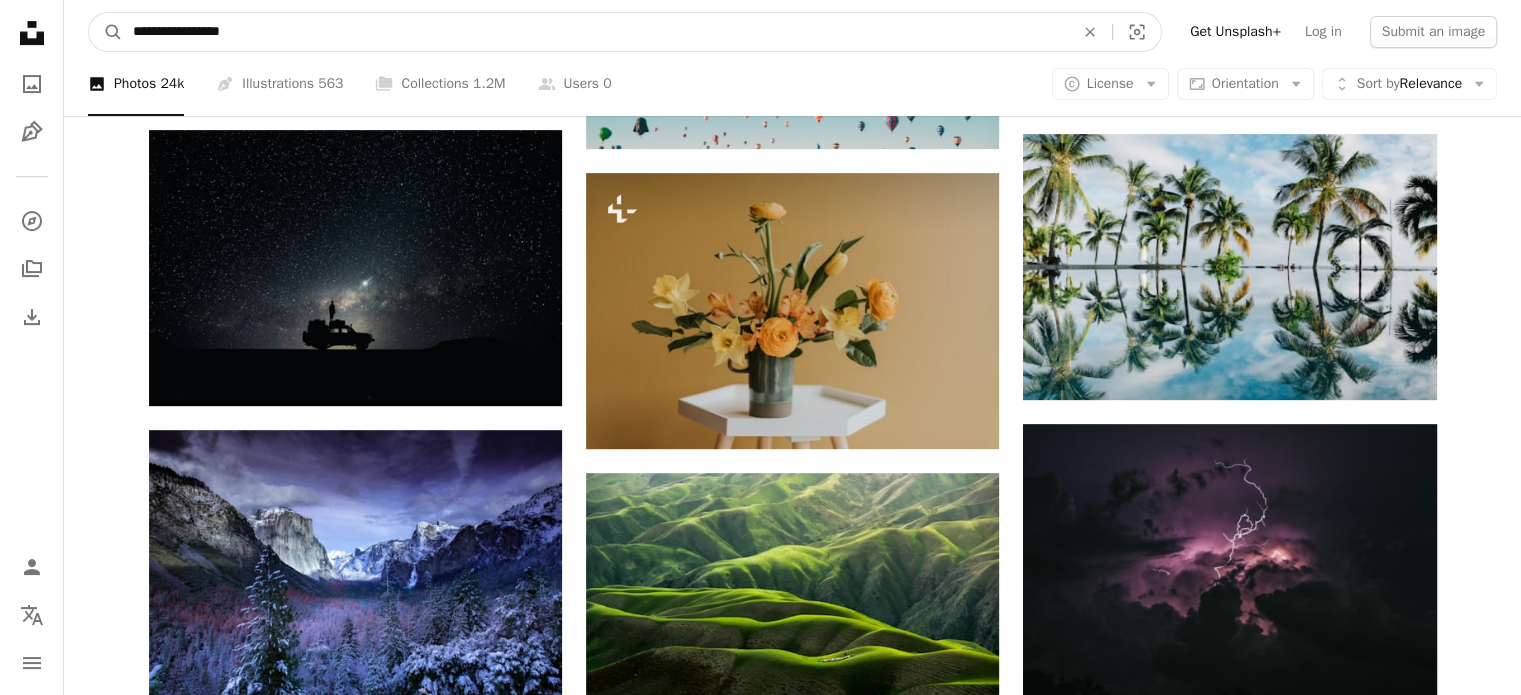 click on "**********" at bounding box center [595, 32] 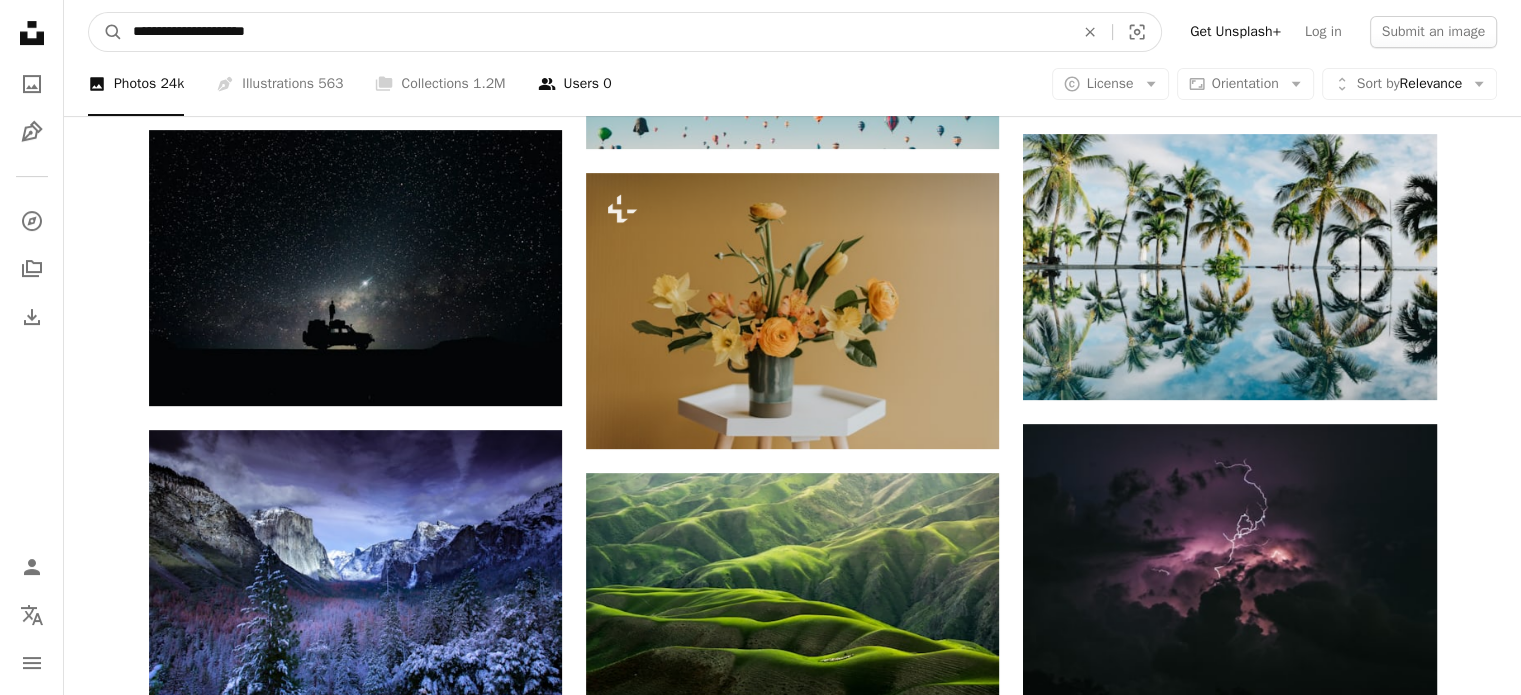 type on "**********" 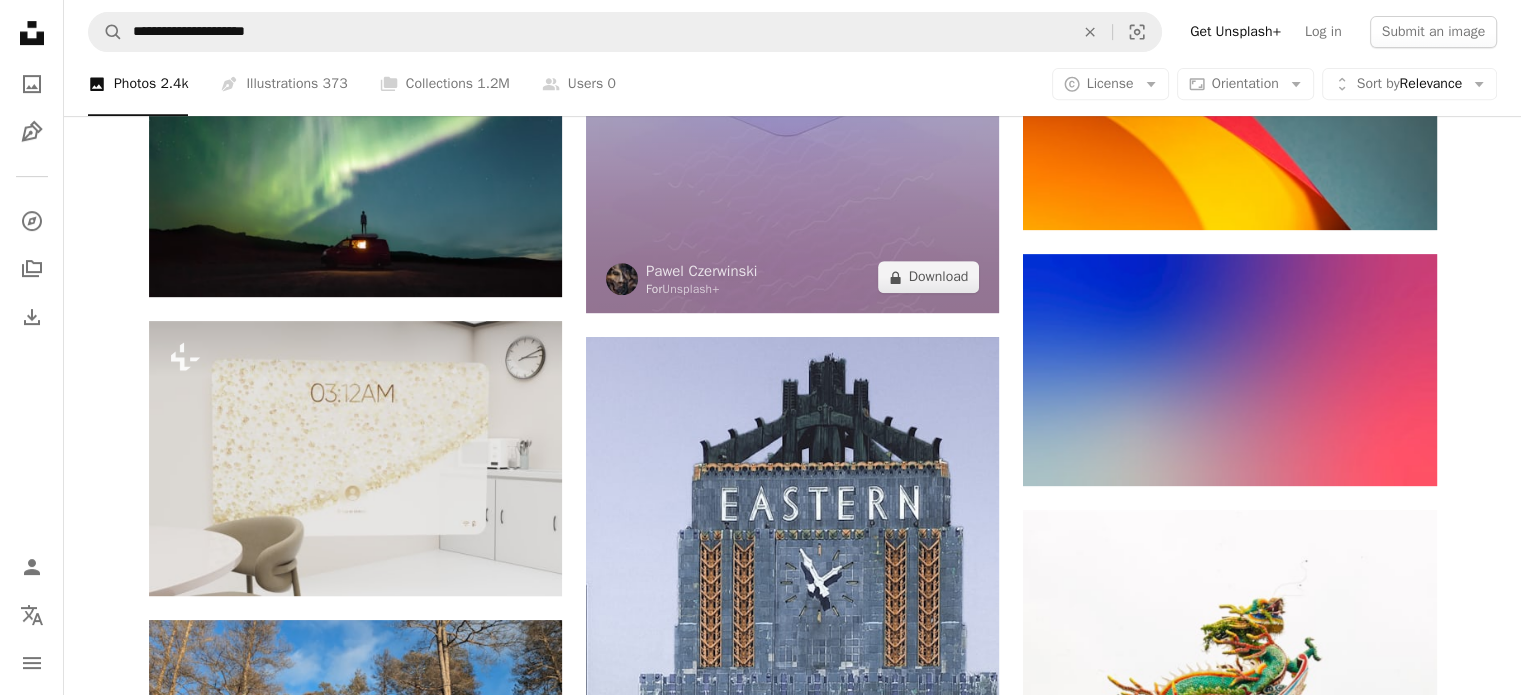 scroll, scrollTop: 700, scrollLeft: 0, axis: vertical 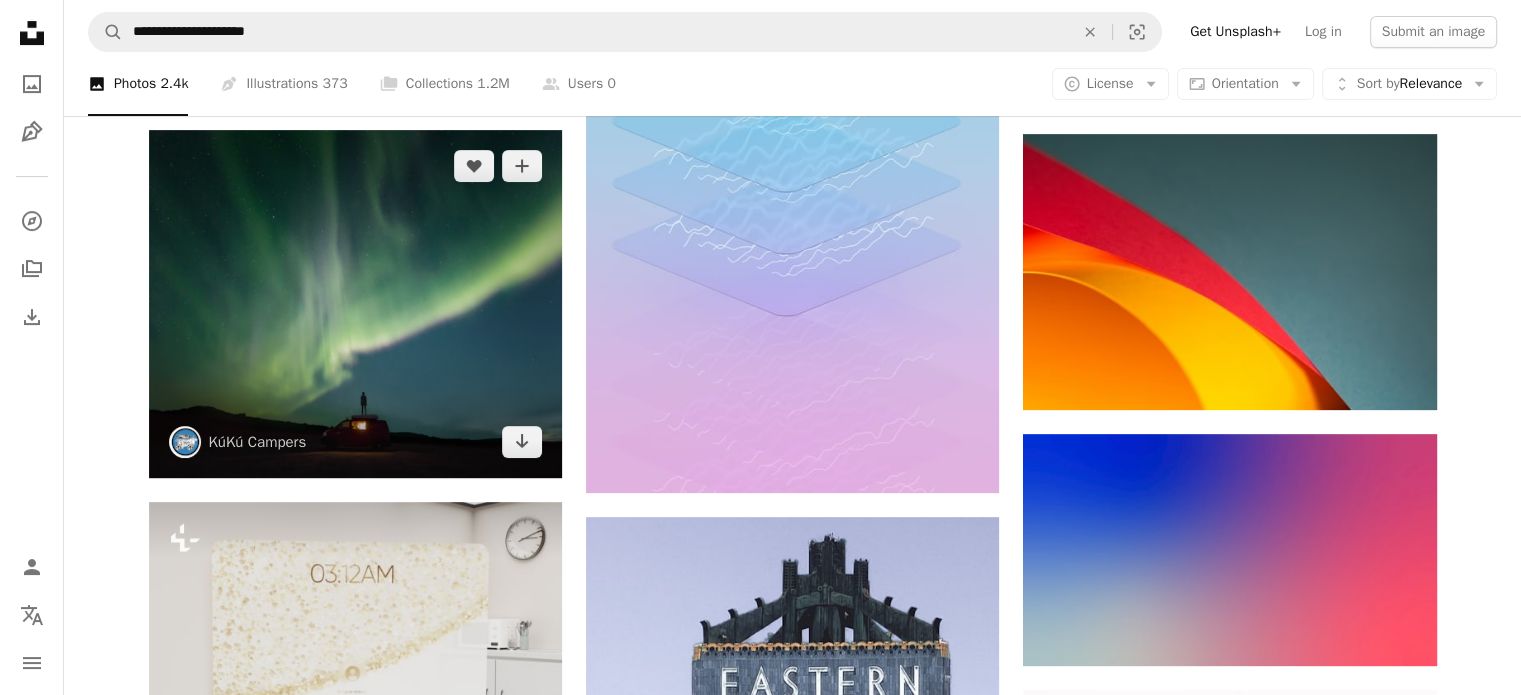 click at bounding box center (355, 304) 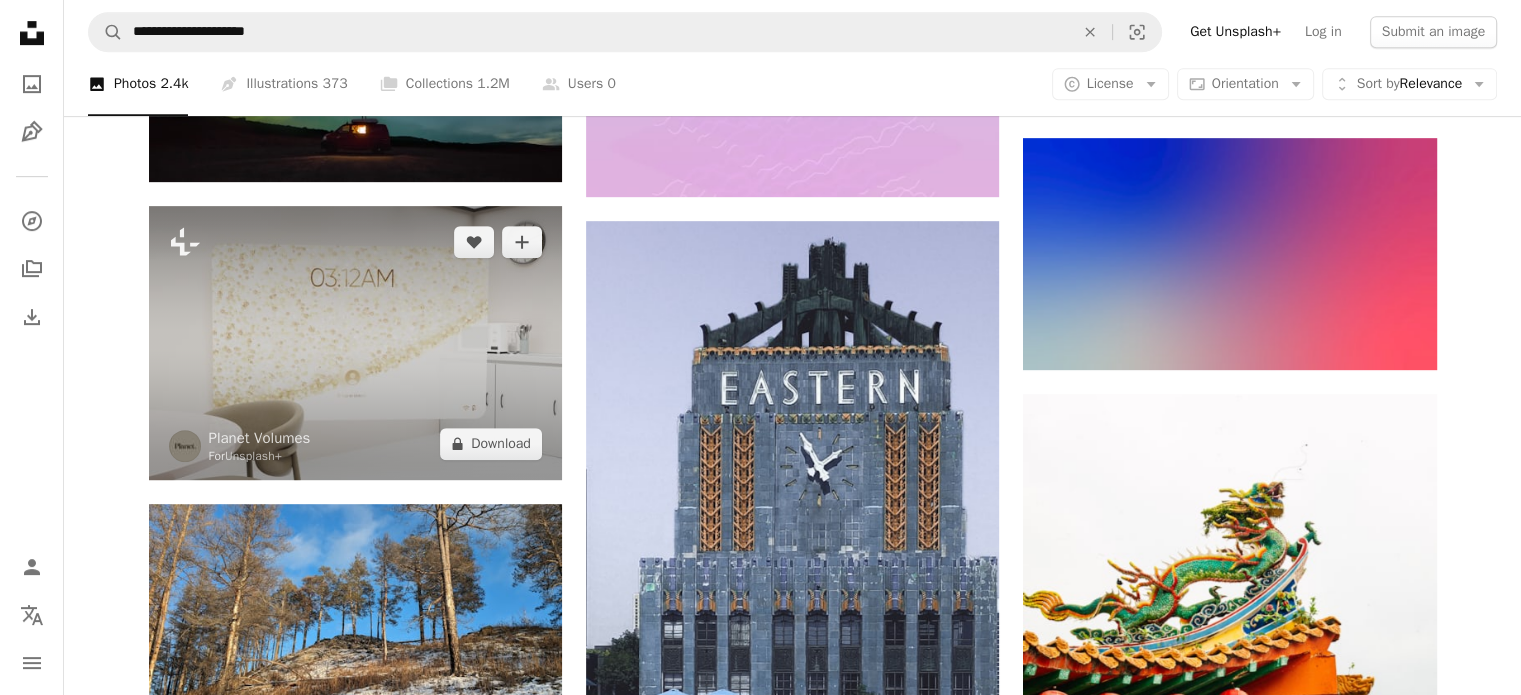 scroll, scrollTop: 1100, scrollLeft: 0, axis: vertical 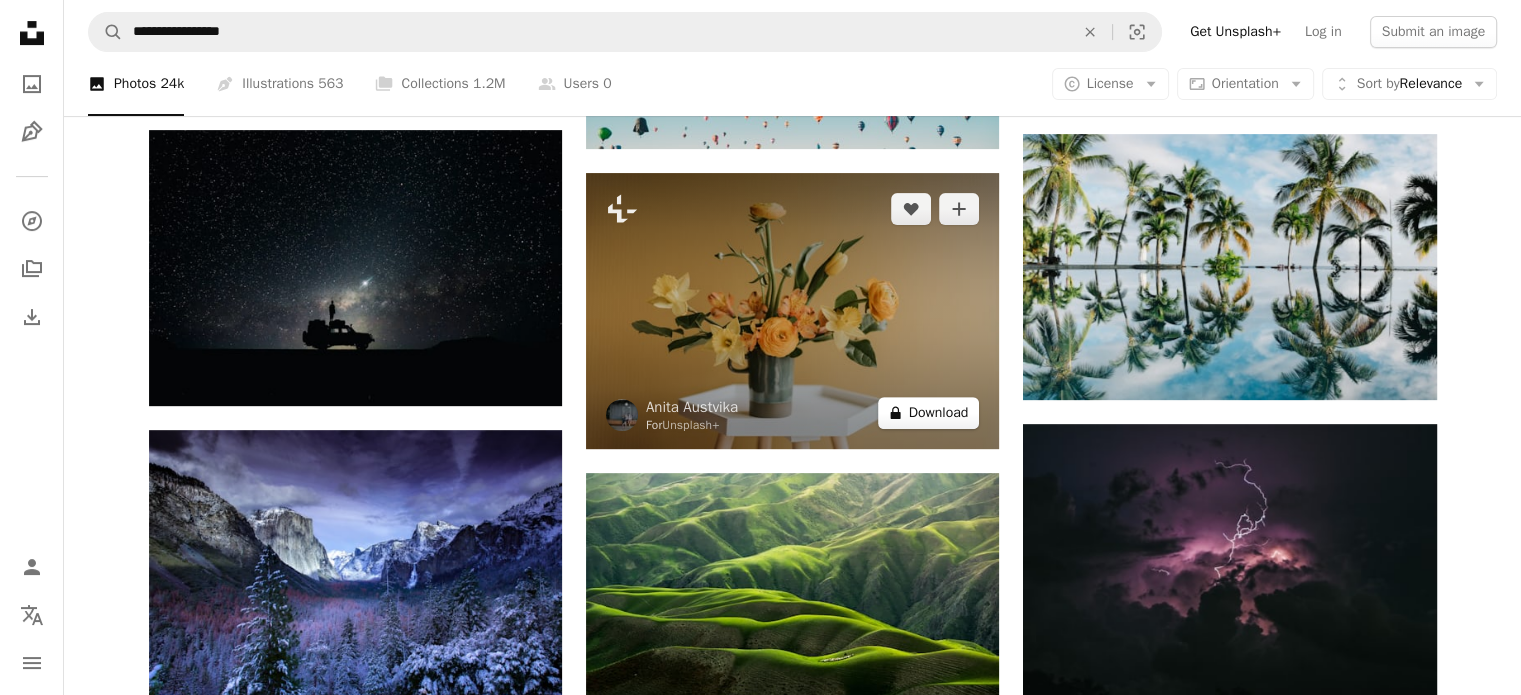 click on "A lock   Download" at bounding box center (929, 413) 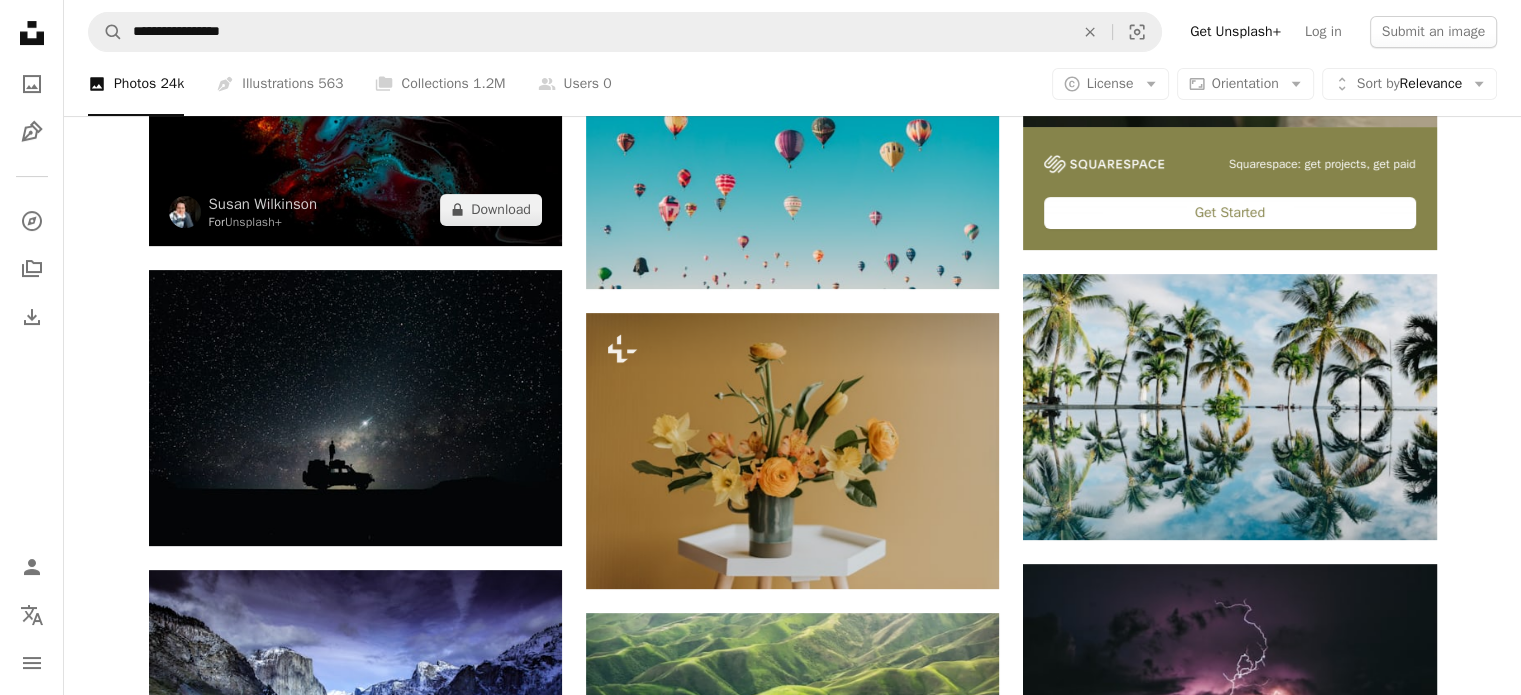 scroll, scrollTop: 400, scrollLeft: 0, axis: vertical 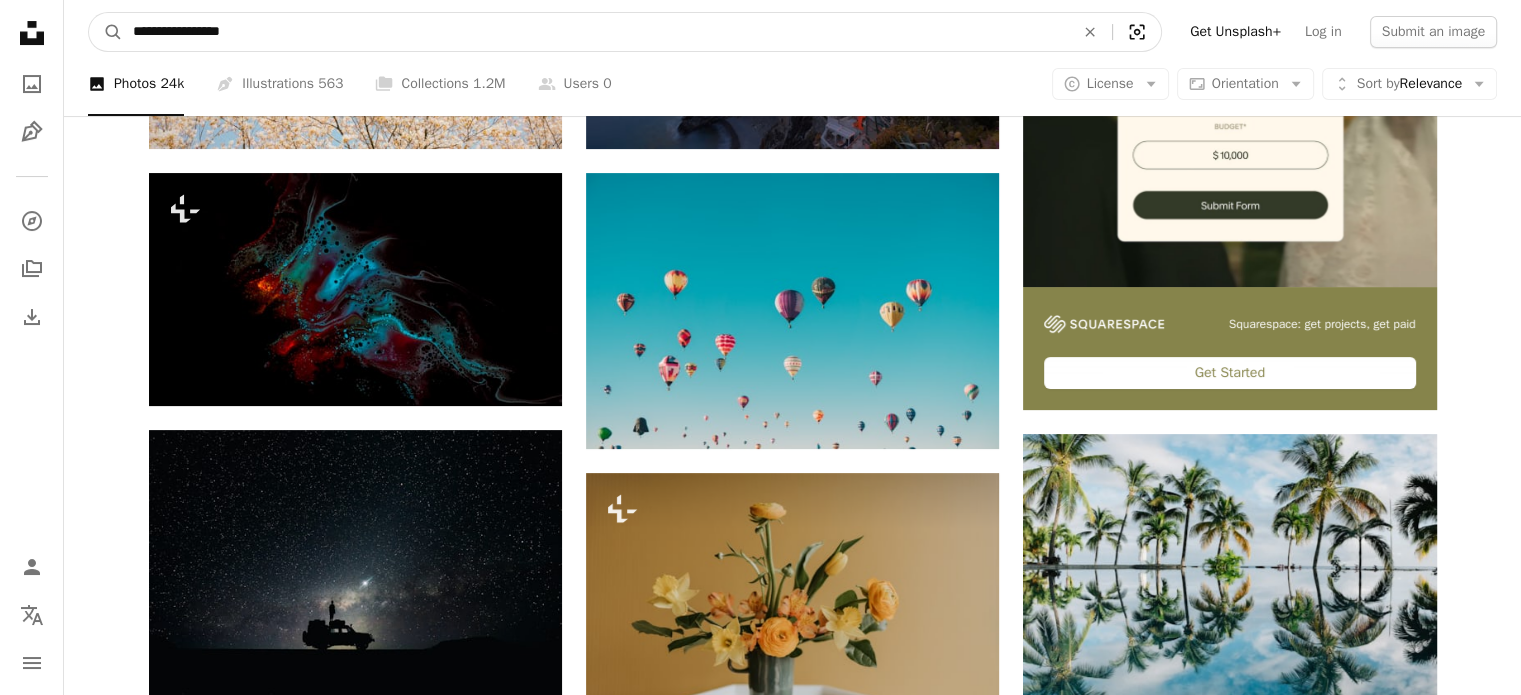 click on "Visual search" 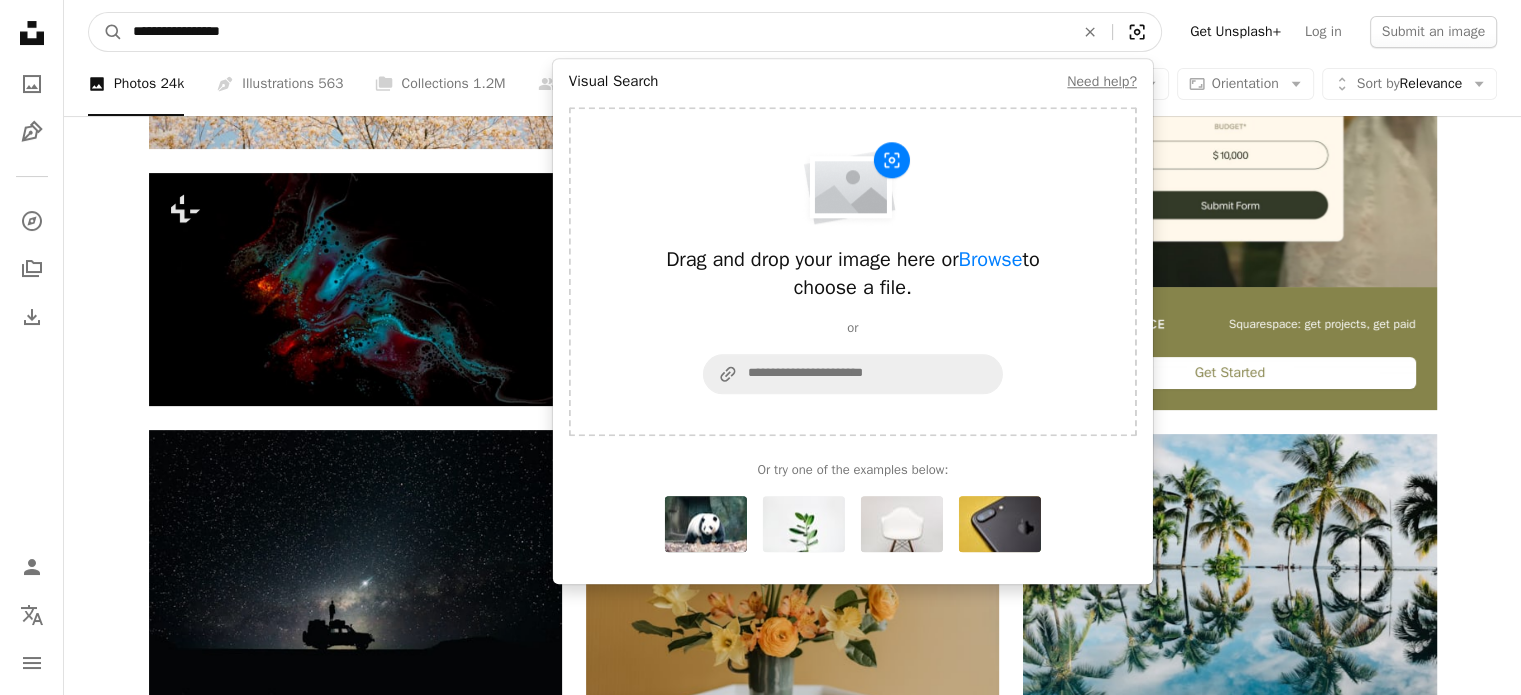 click on "Visual search" 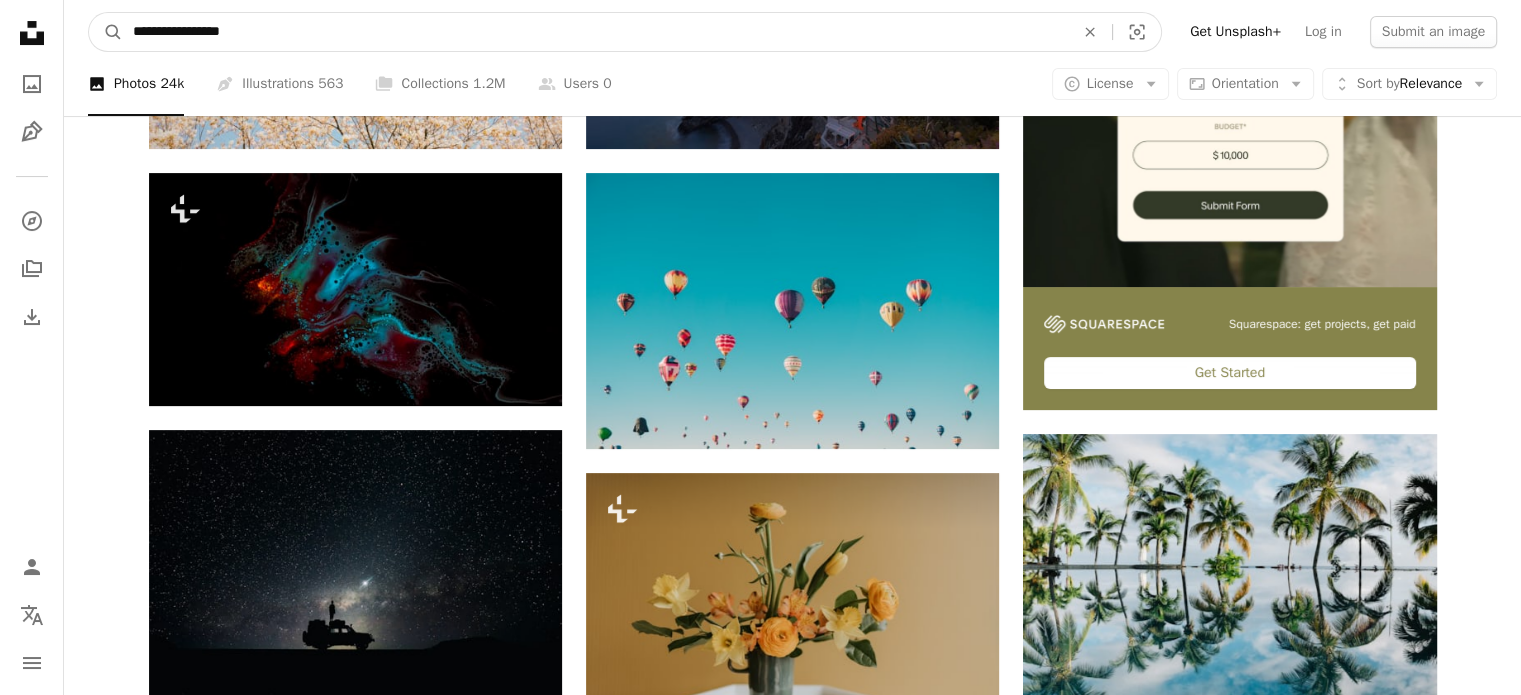 click on "**********" at bounding box center (595, 32) 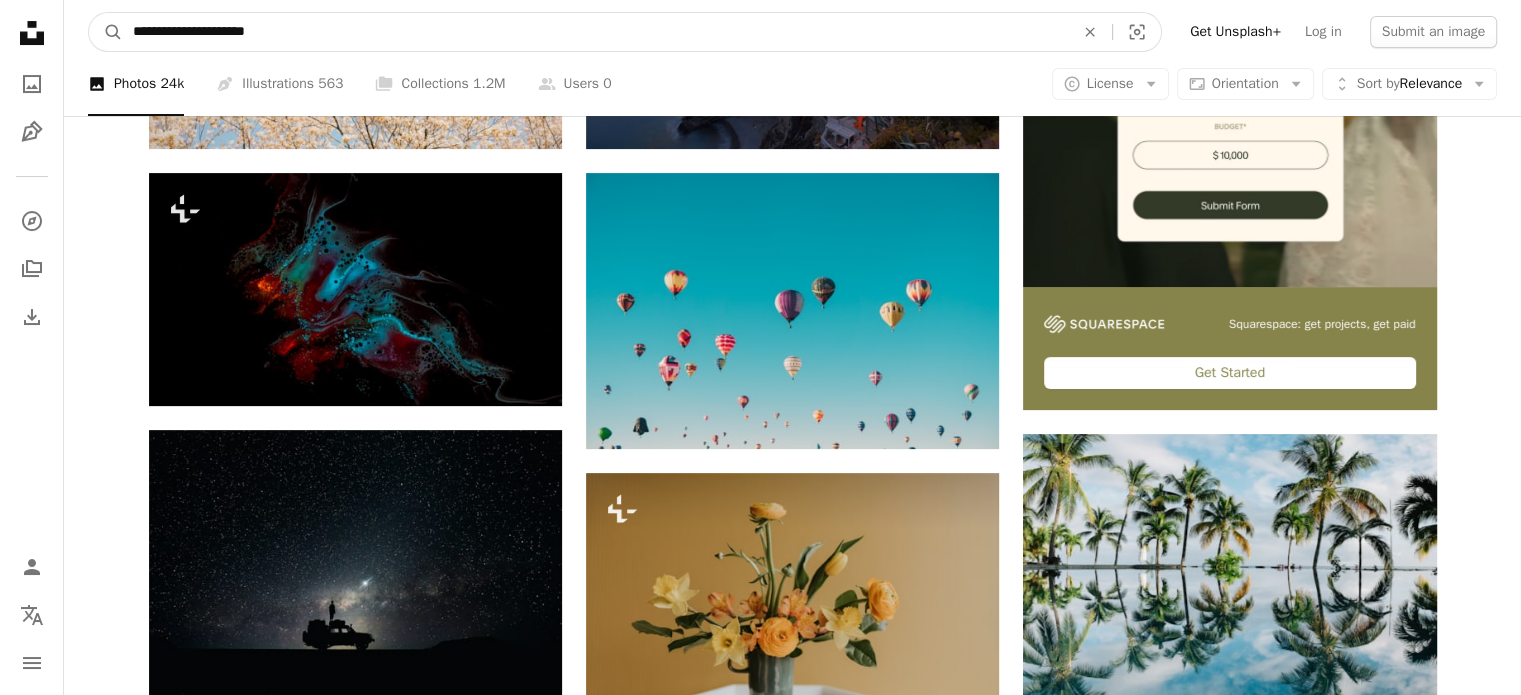 type on "**********" 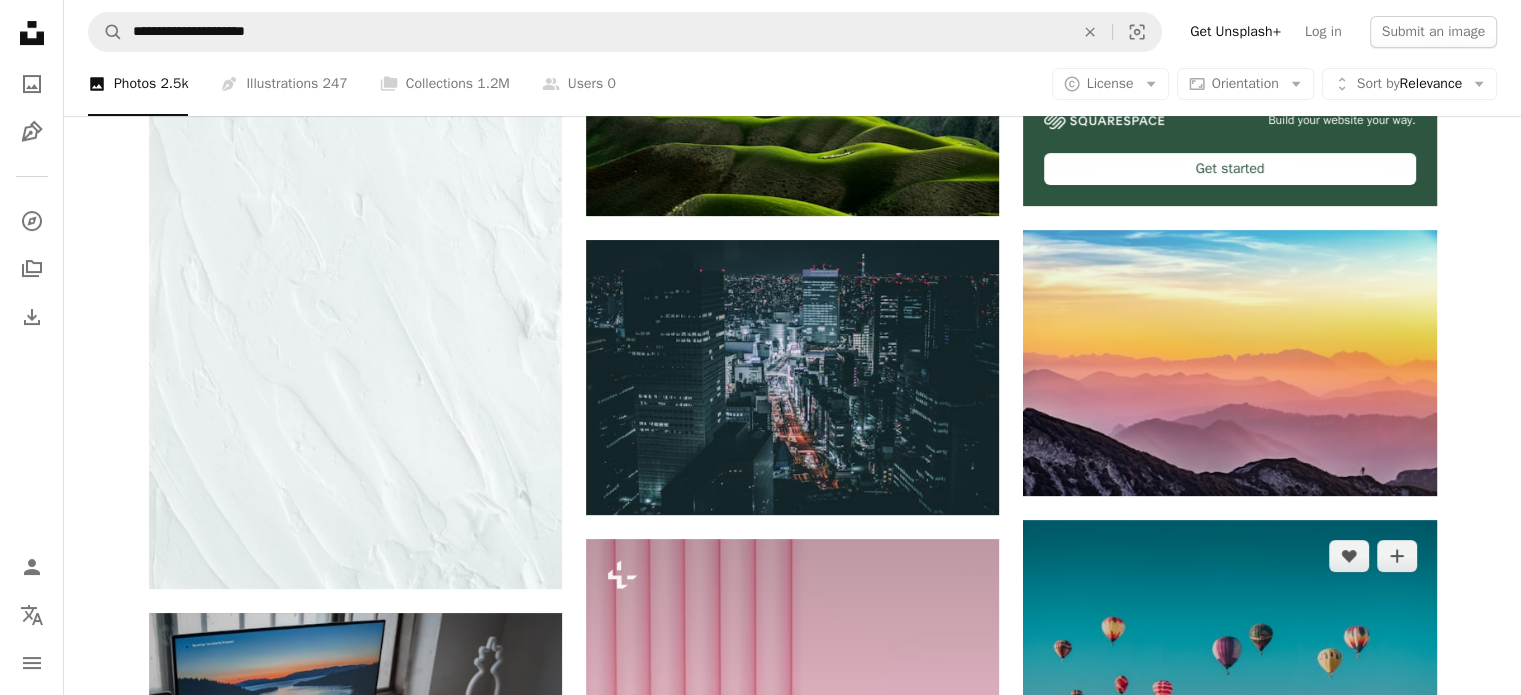 scroll, scrollTop: 600, scrollLeft: 0, axis: vertical 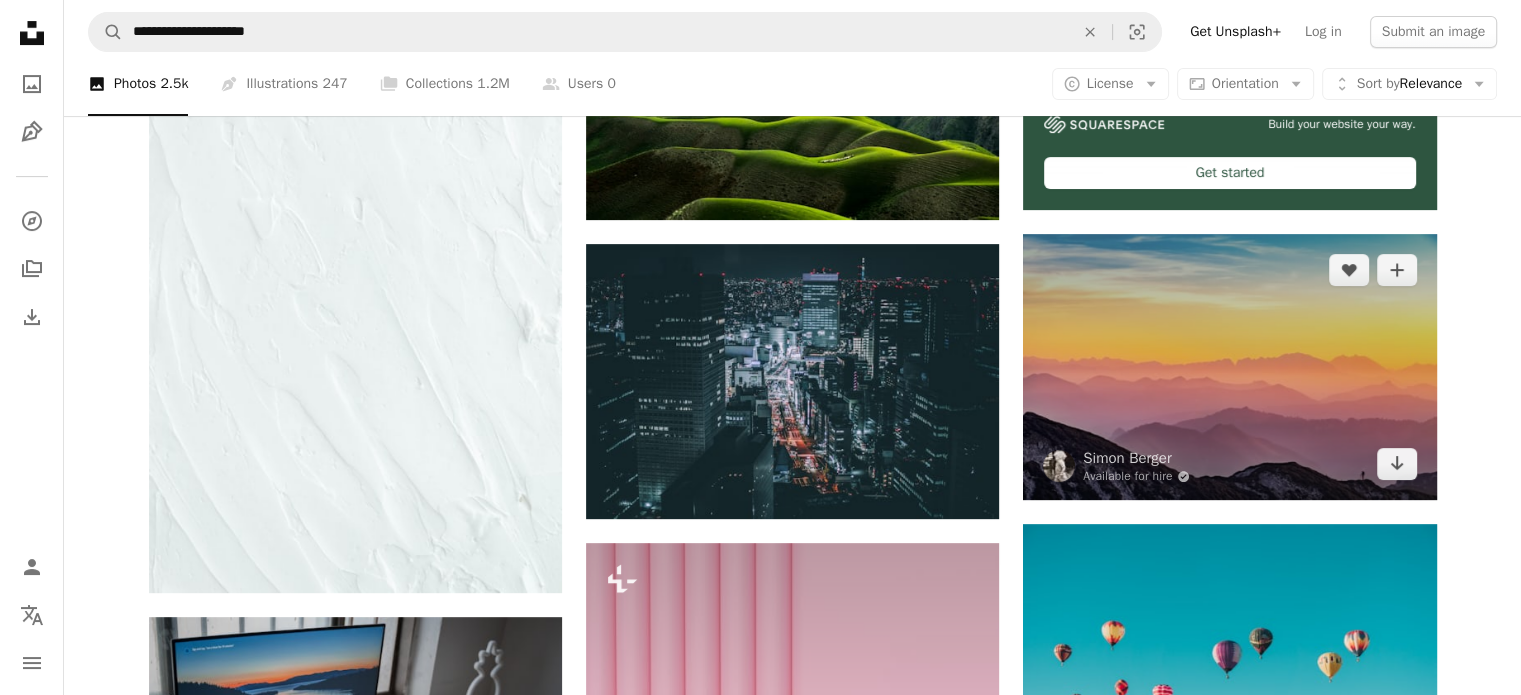 click at bounding box center (1229, 367) 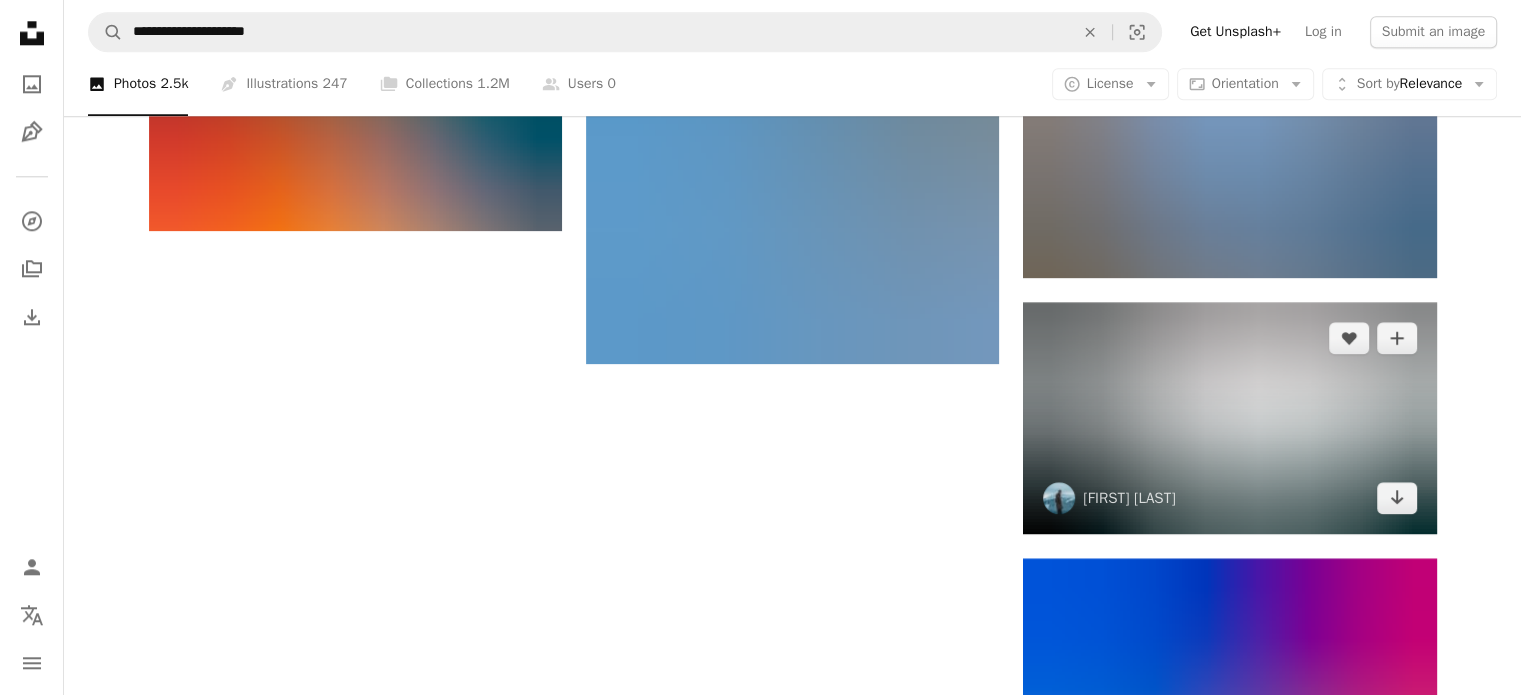 scroll, scrollTop: 2100, scrollLeft: 0, axis: vertical 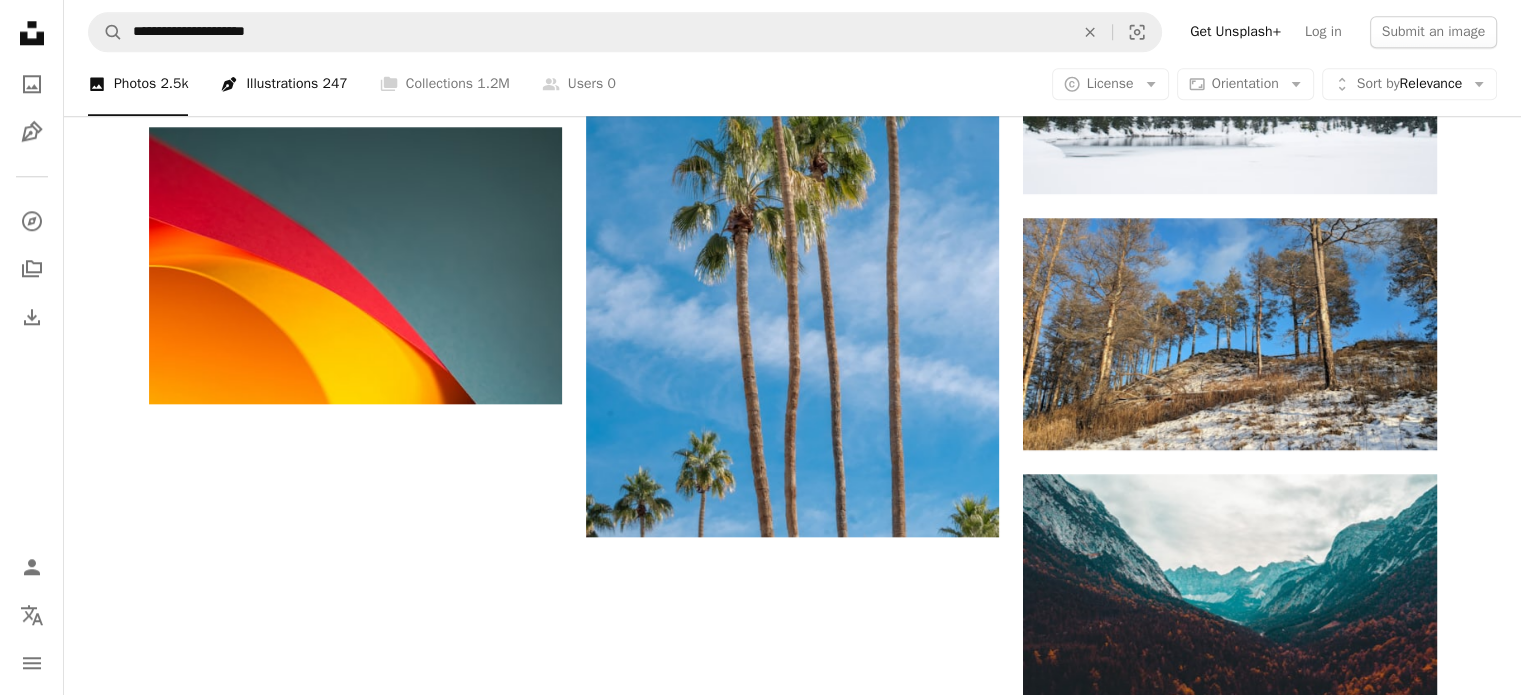 click on "Pen Tool Illustrations   247" at bounding box center (283, 84) 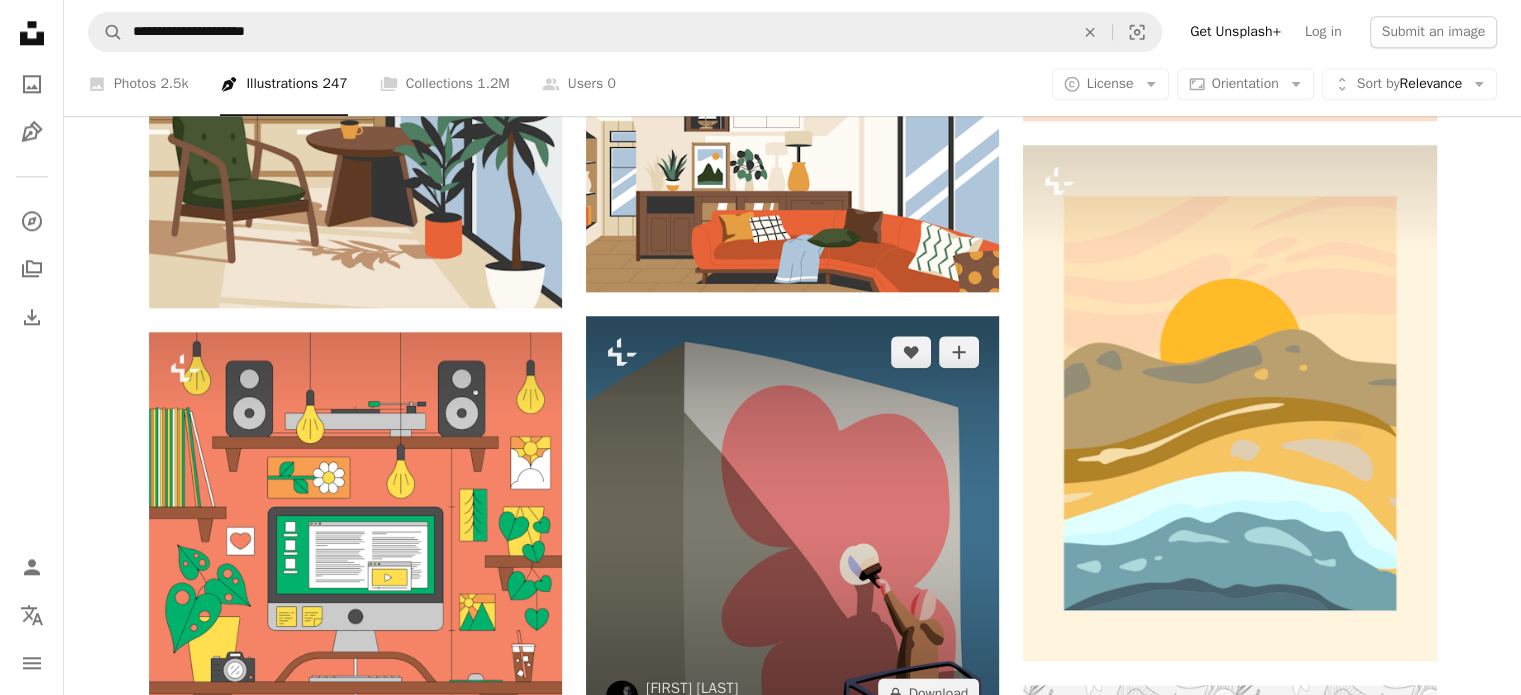 scroll, scrollTop: 2400, scrollLeft: 0, axis: vertical 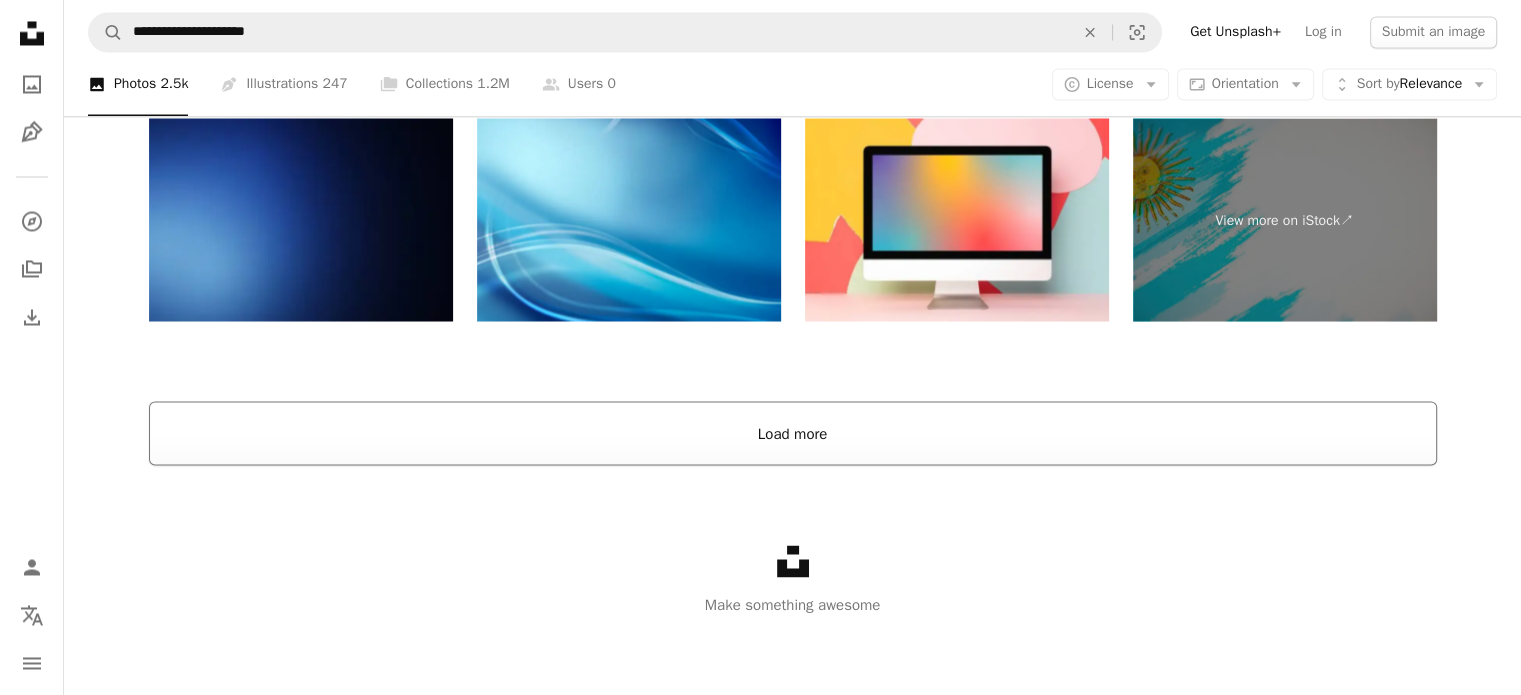 click on "Load more" at bounding box center [793, 433] 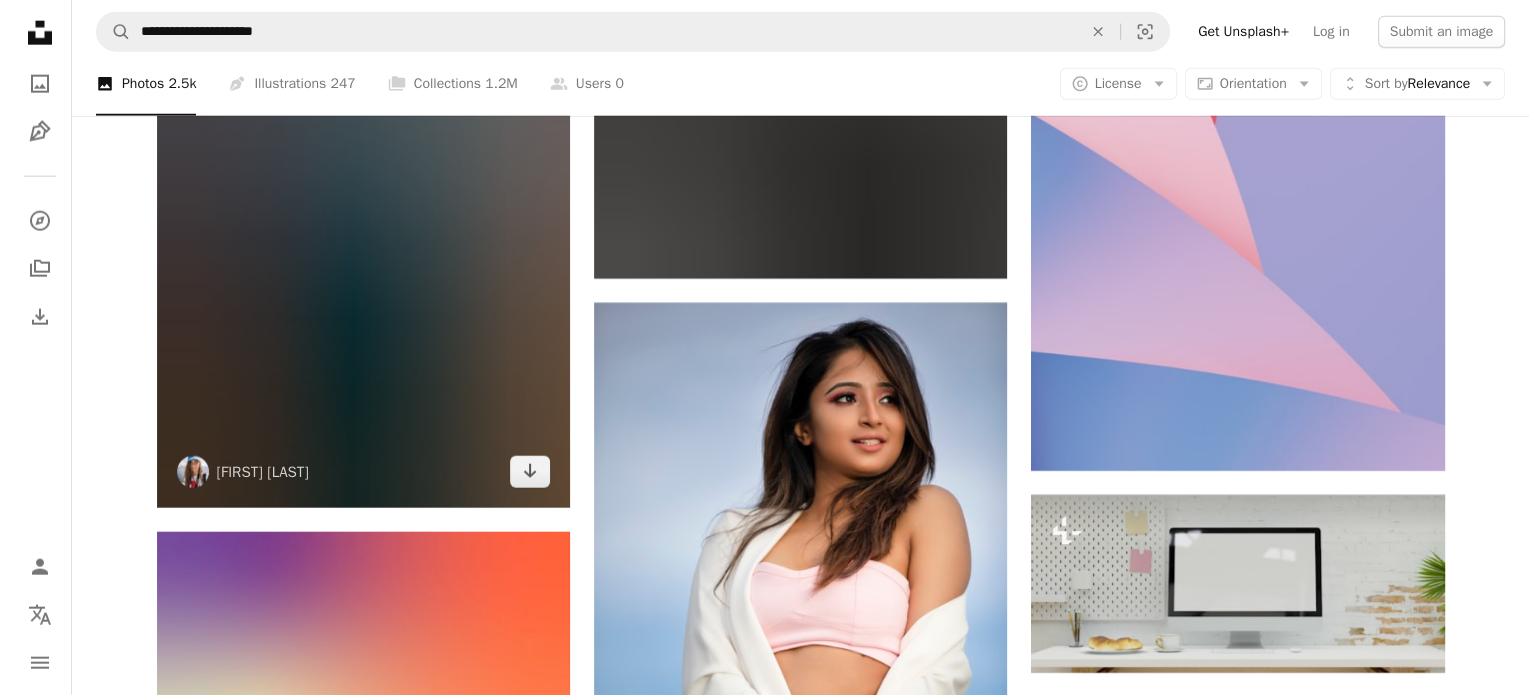 scroll, scrollTop: 4855, scrollLeft: 0, axis: vertical 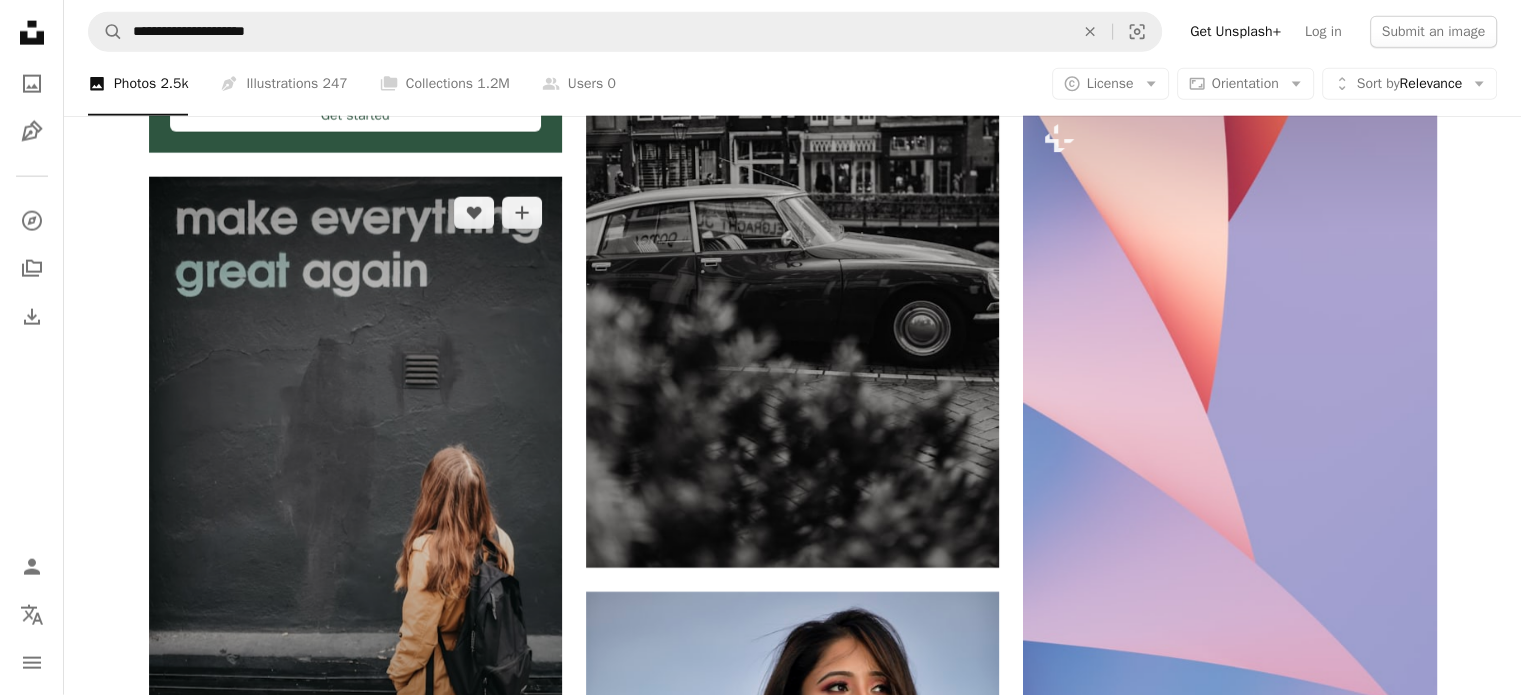 click at bounding box center [355, 487] 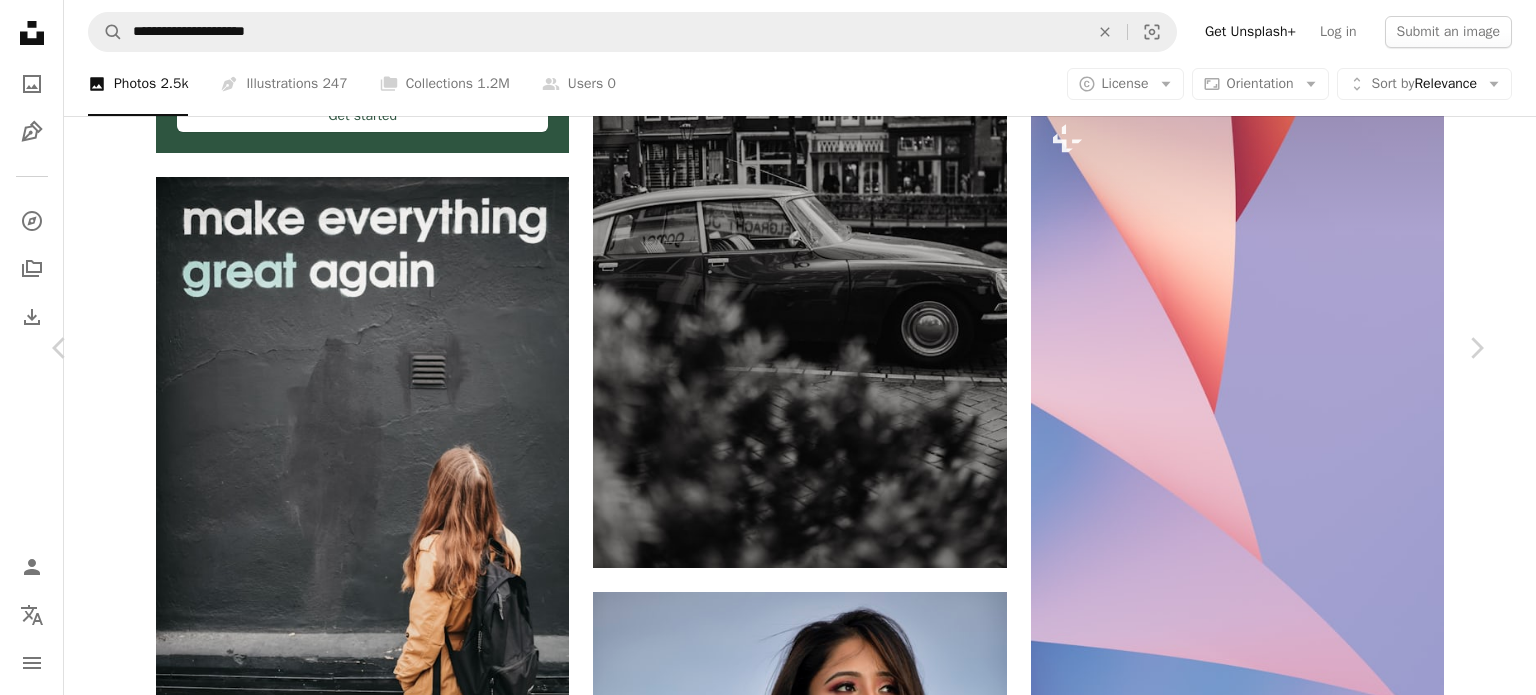 click at bounding box center [760, 6193] 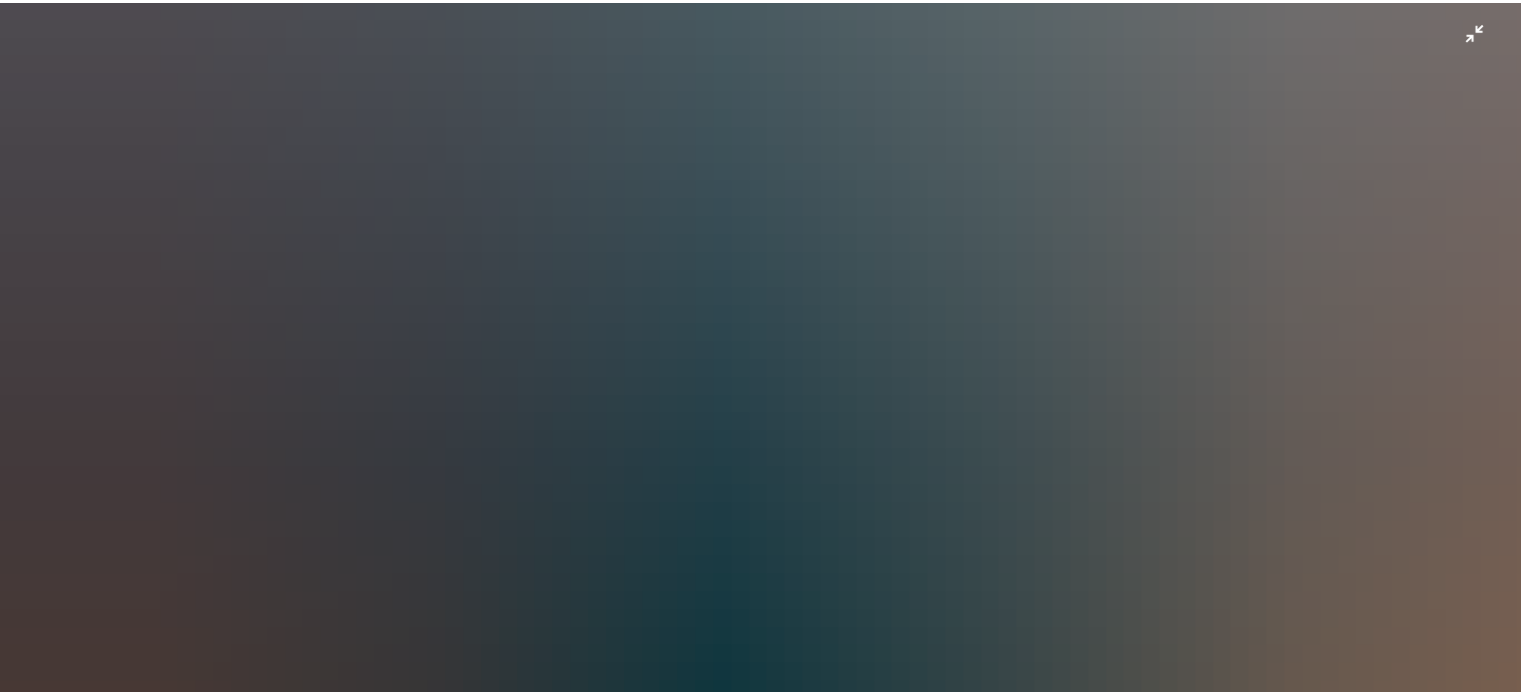scroll, scrollTop: 683, scrollLeft: 0, axis: vertical 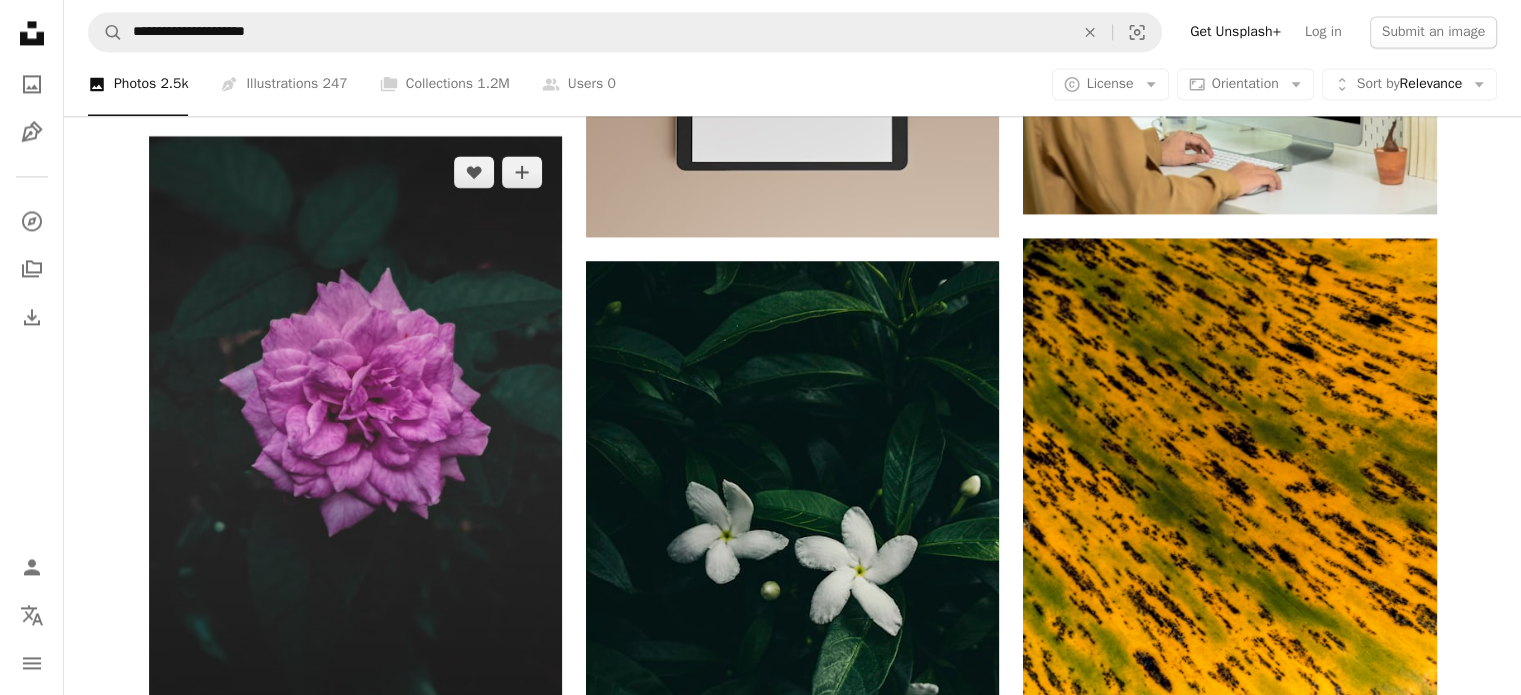 click at bounding box center [355, 446] 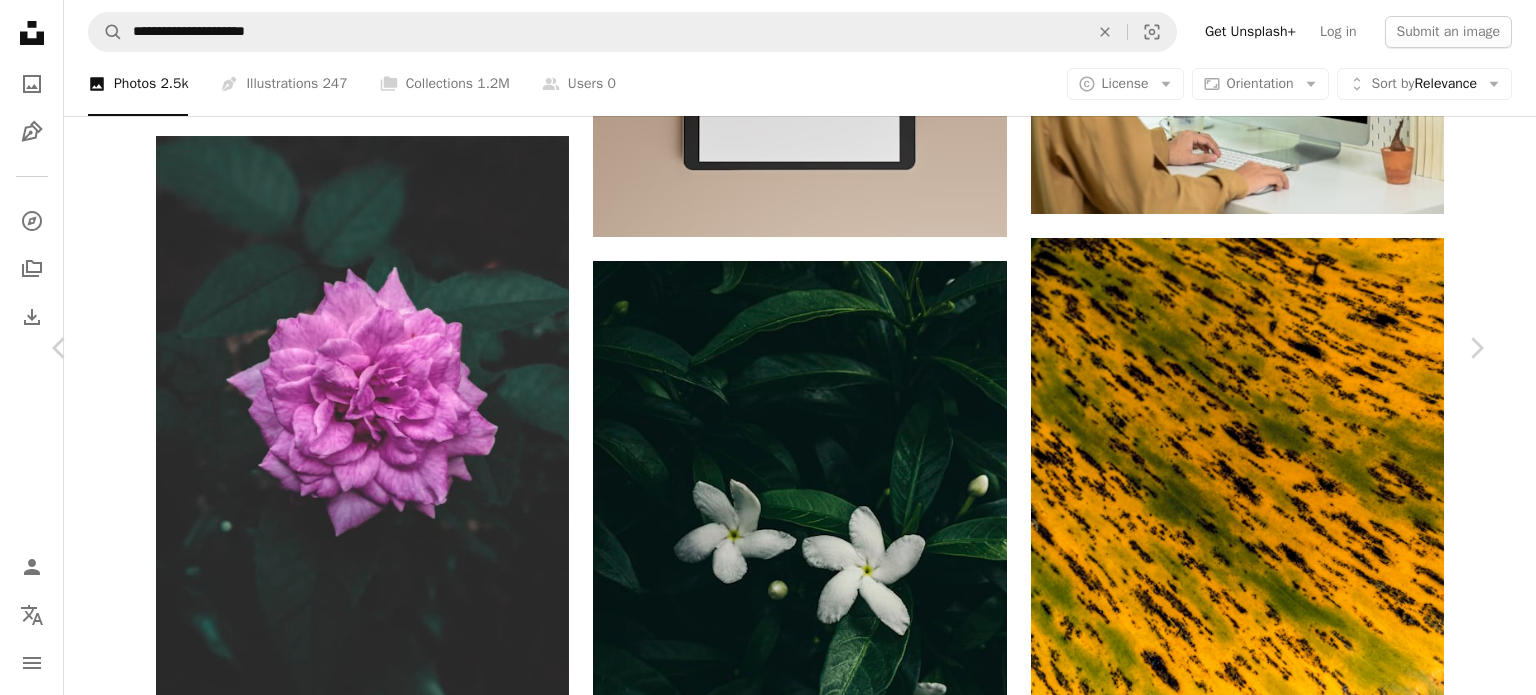 click at bounding box center [760, 5458] 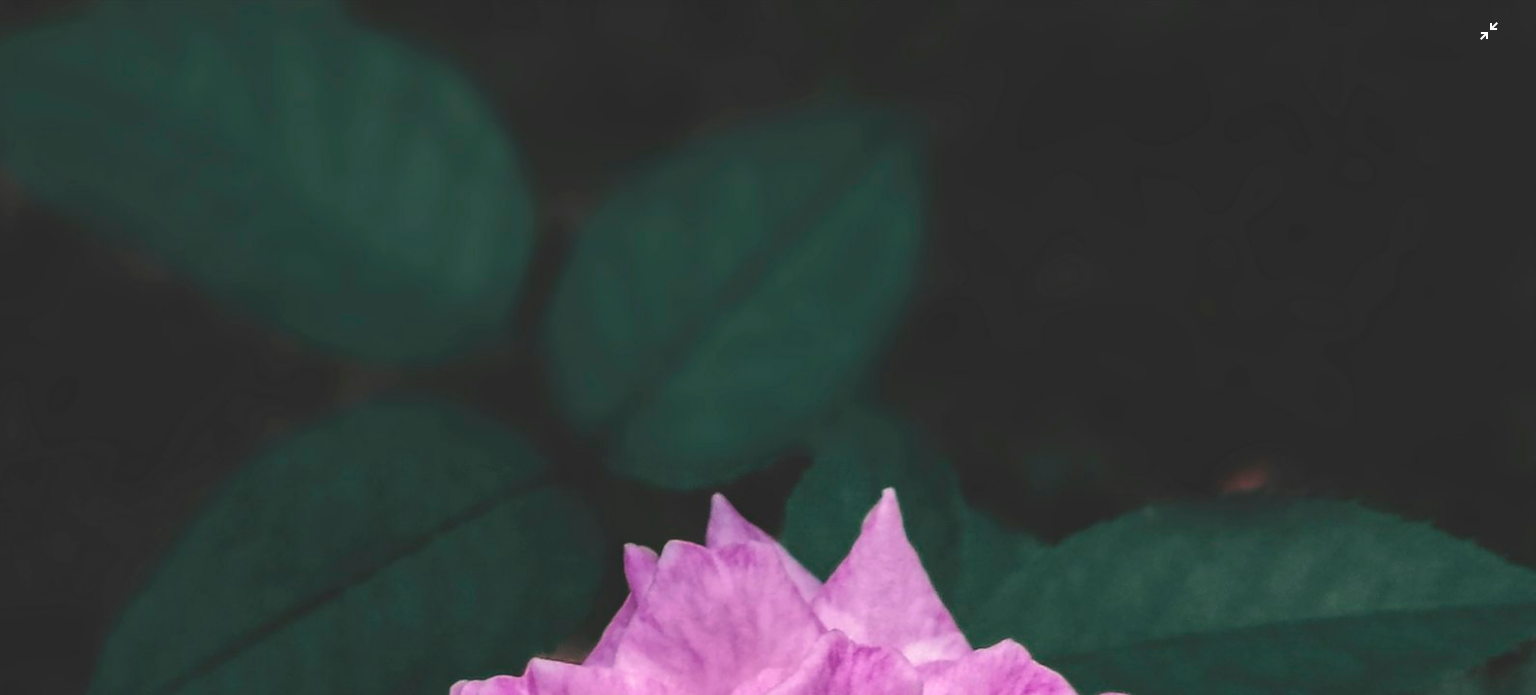 scroll, scrollTop: 783, scrollLeft: 0, axis: vertical 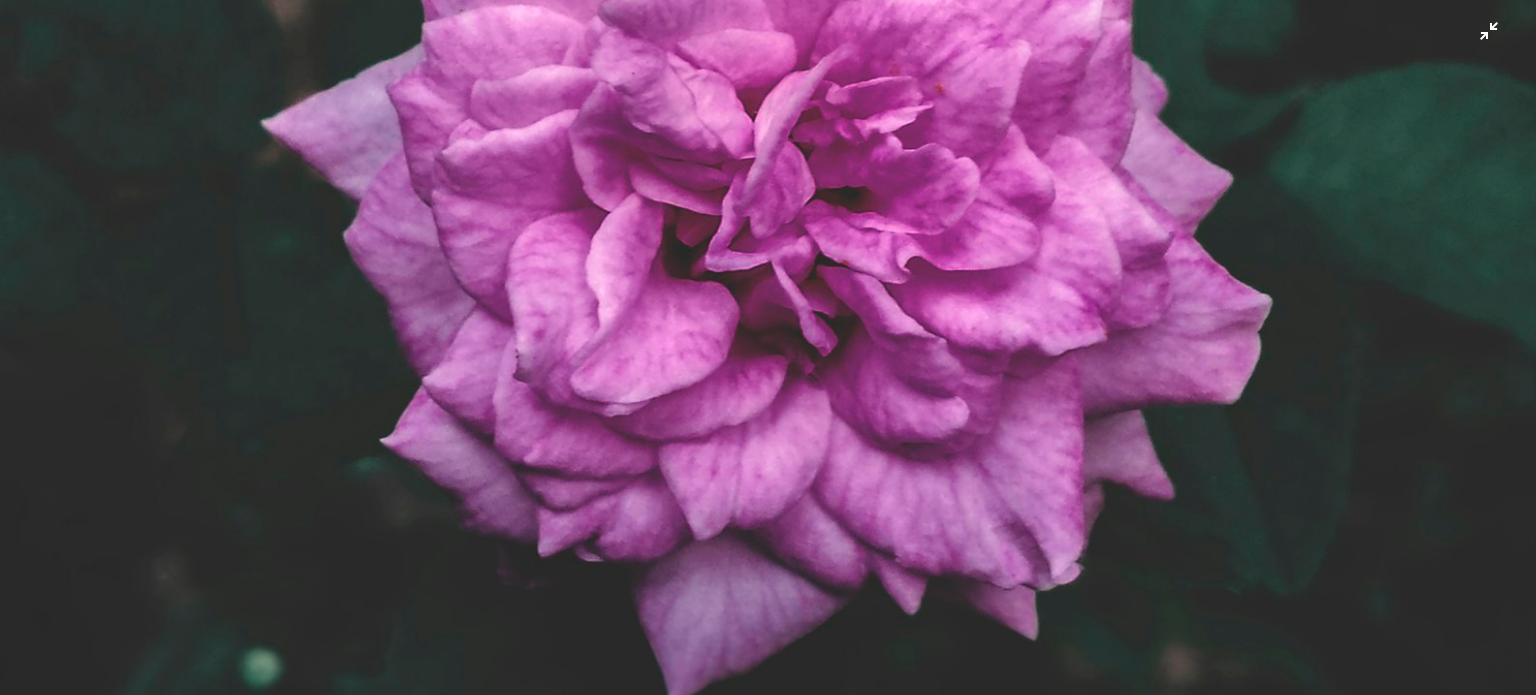 click at bounding box center [768, 369] 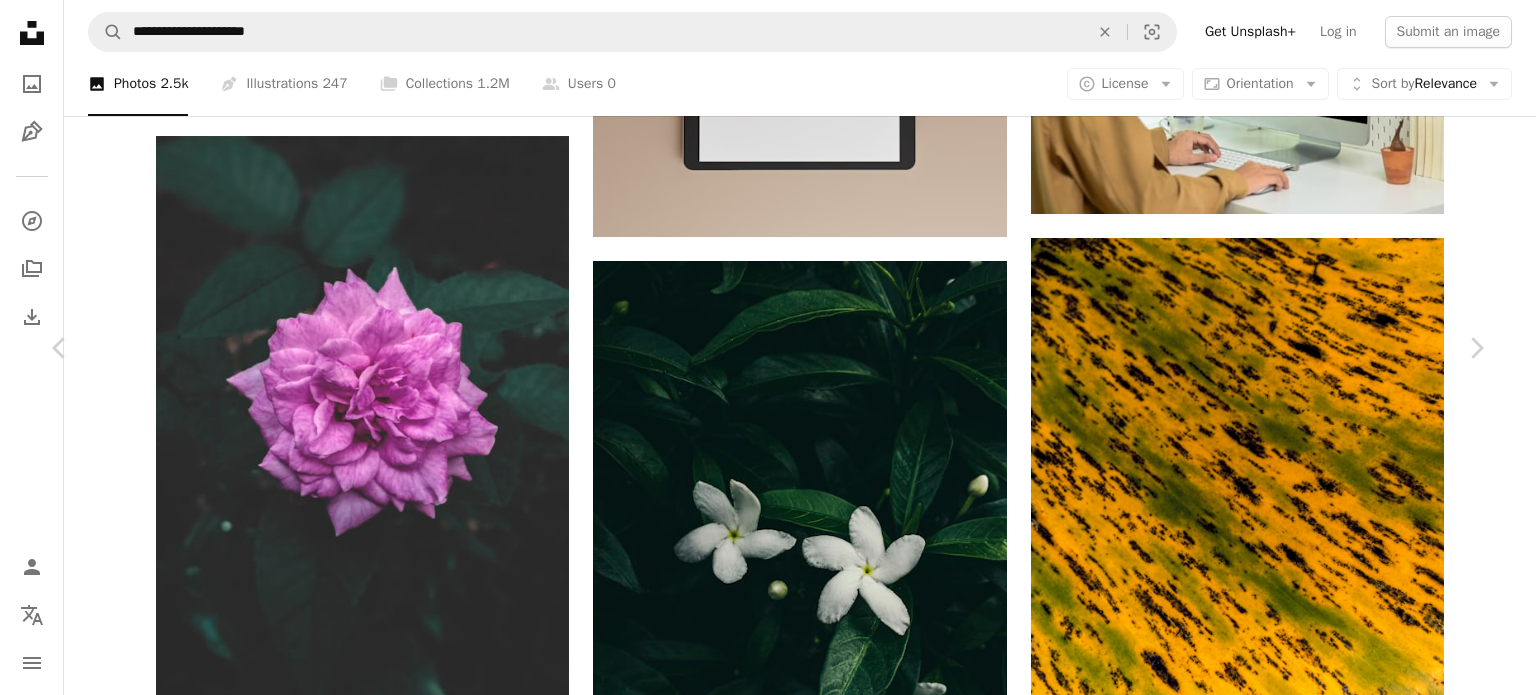 click at bounding box center (760, 5458) 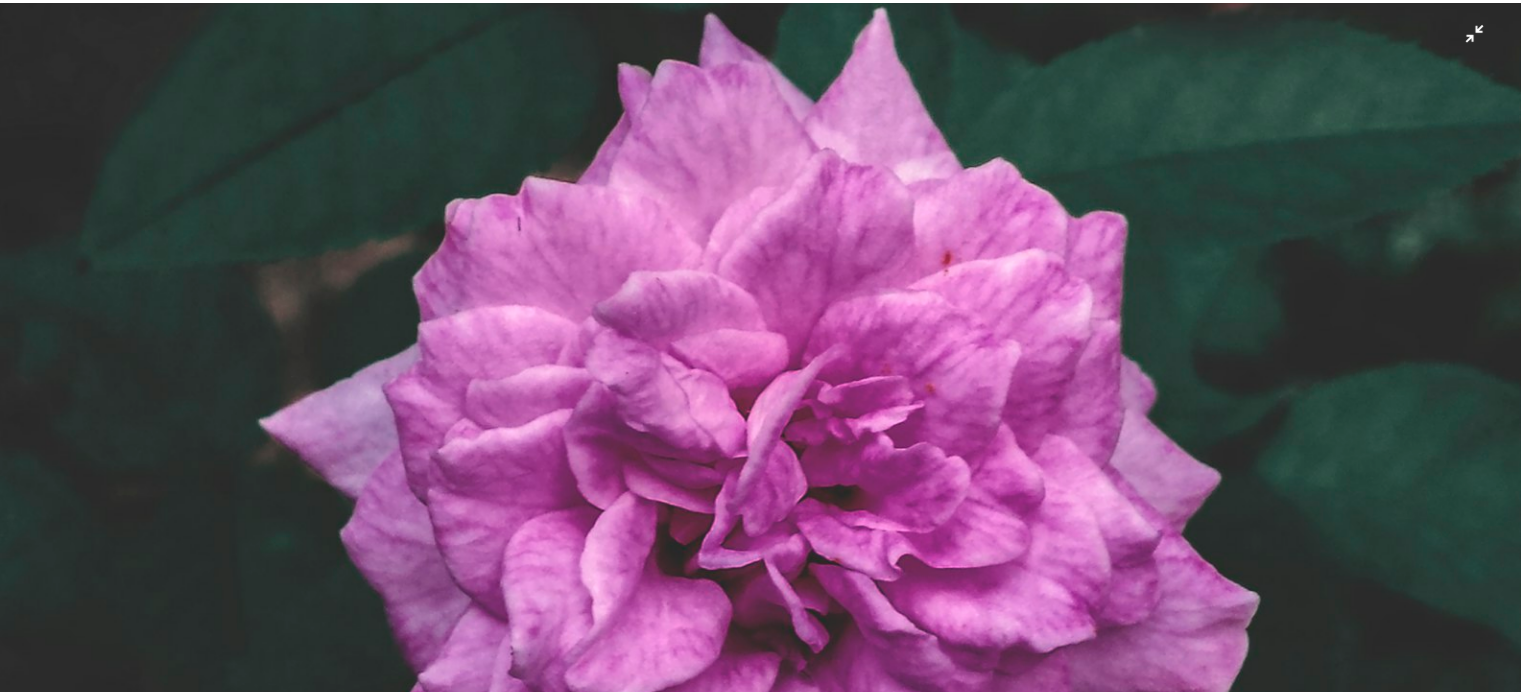 scroll, scrollTop: 583, scrollLeft: 0, axis: vertical 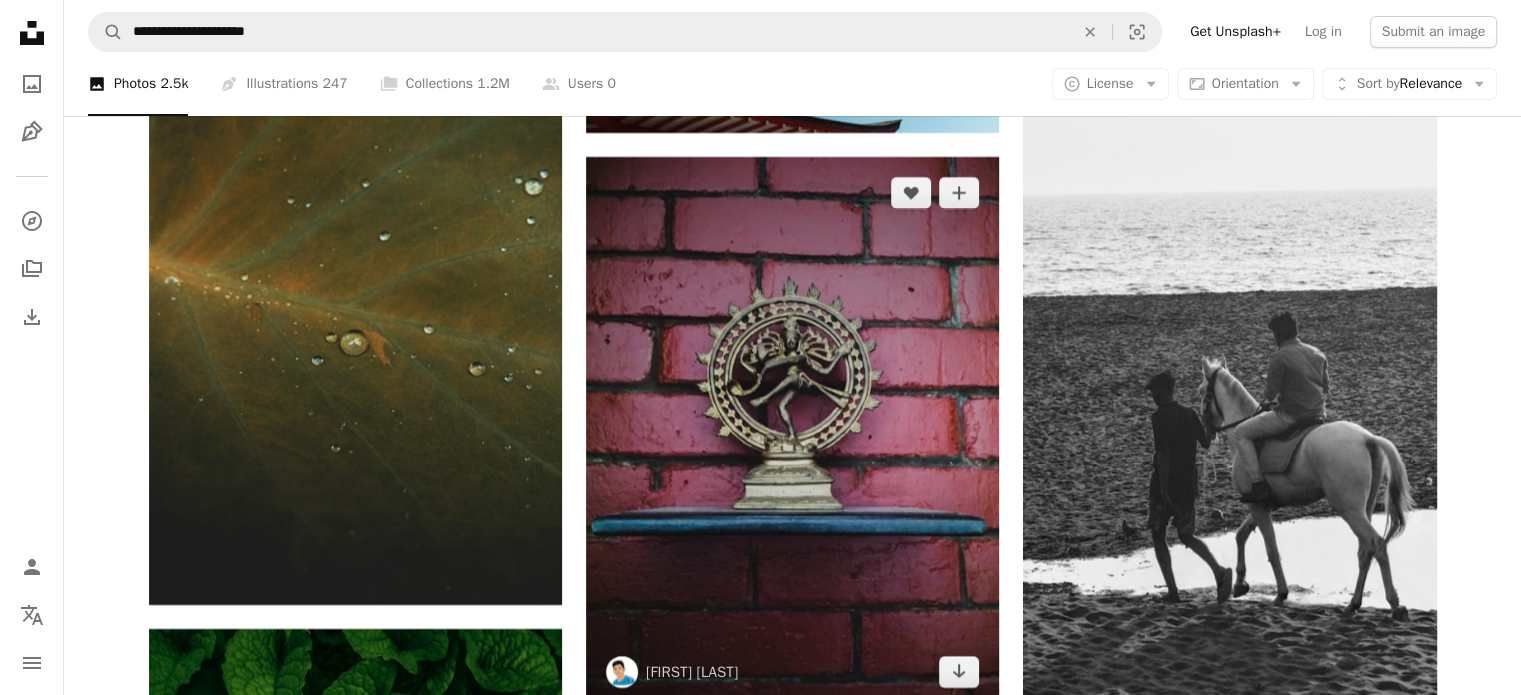 click at bounding box center (792, 432) 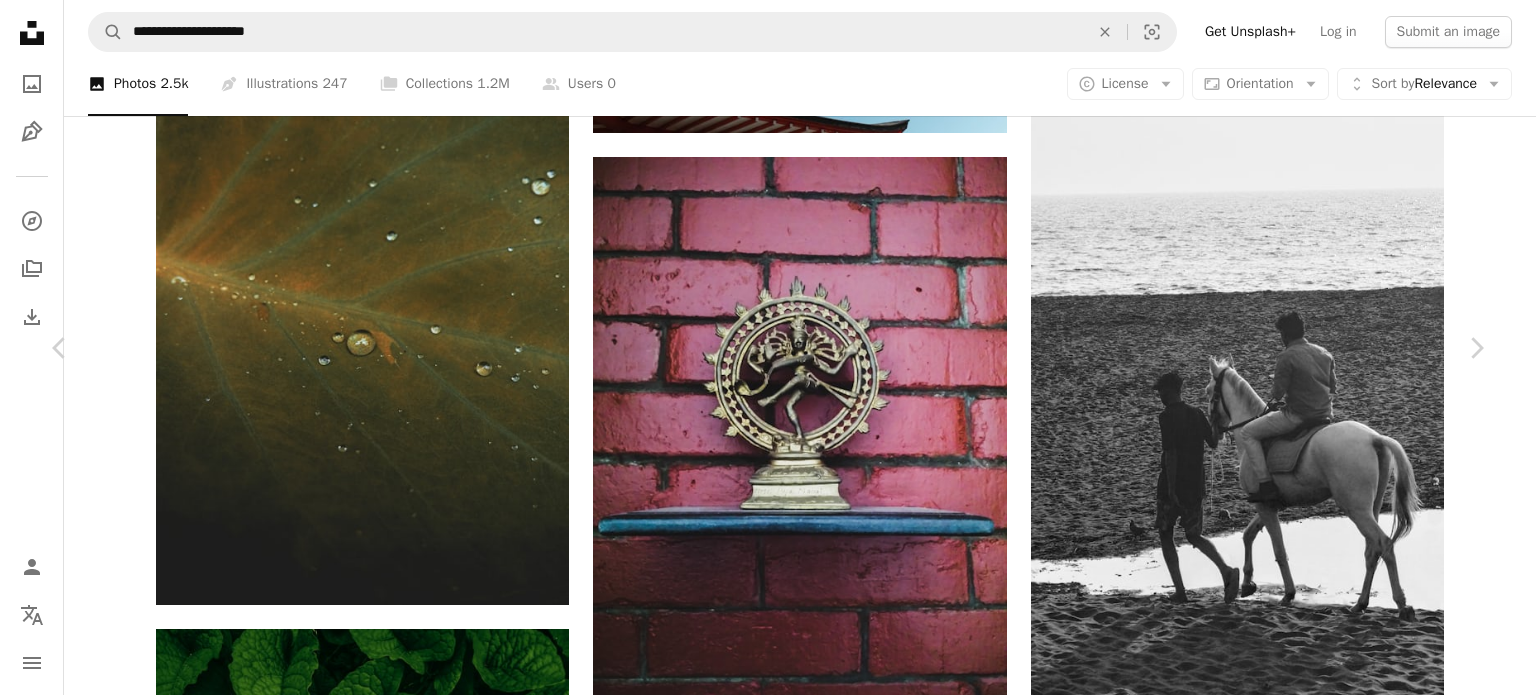 click at bounding box center (760, 4465) 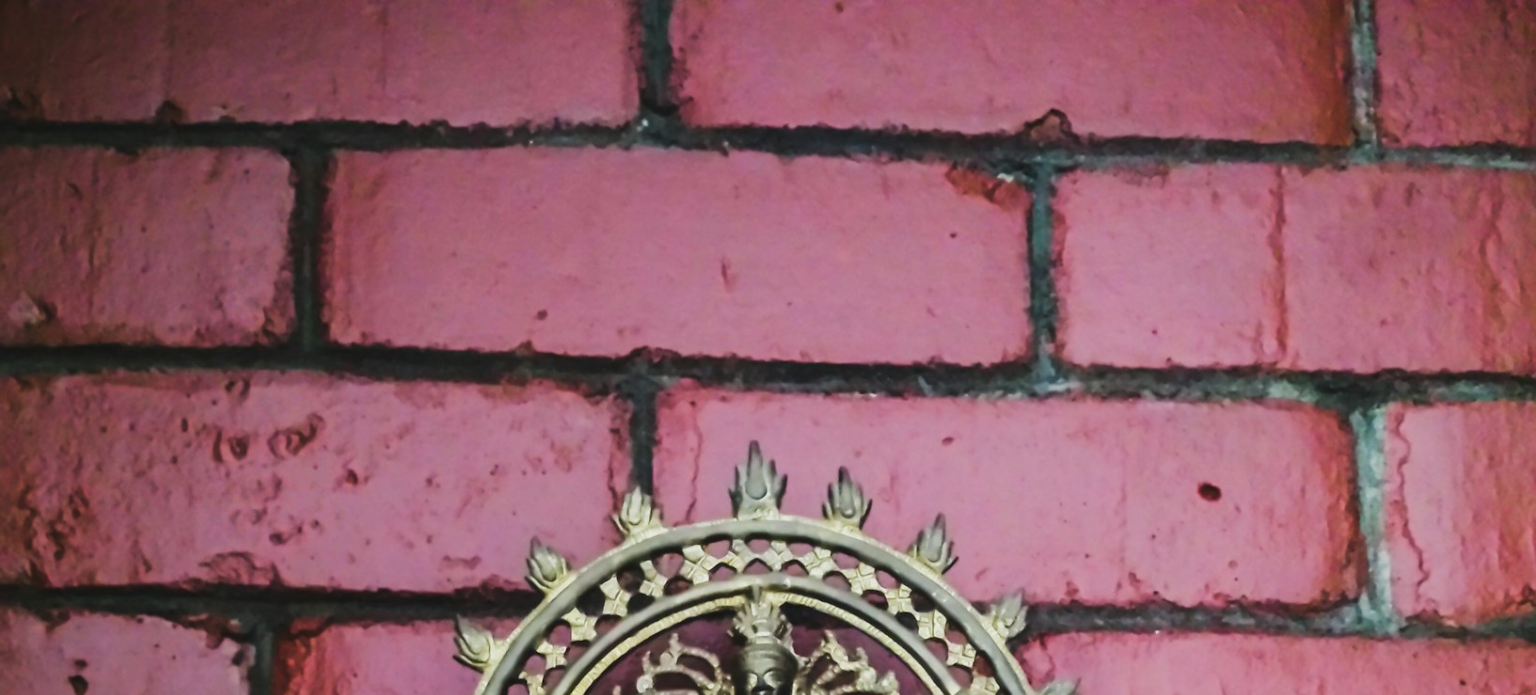 click at bounding box center (768, 1024) 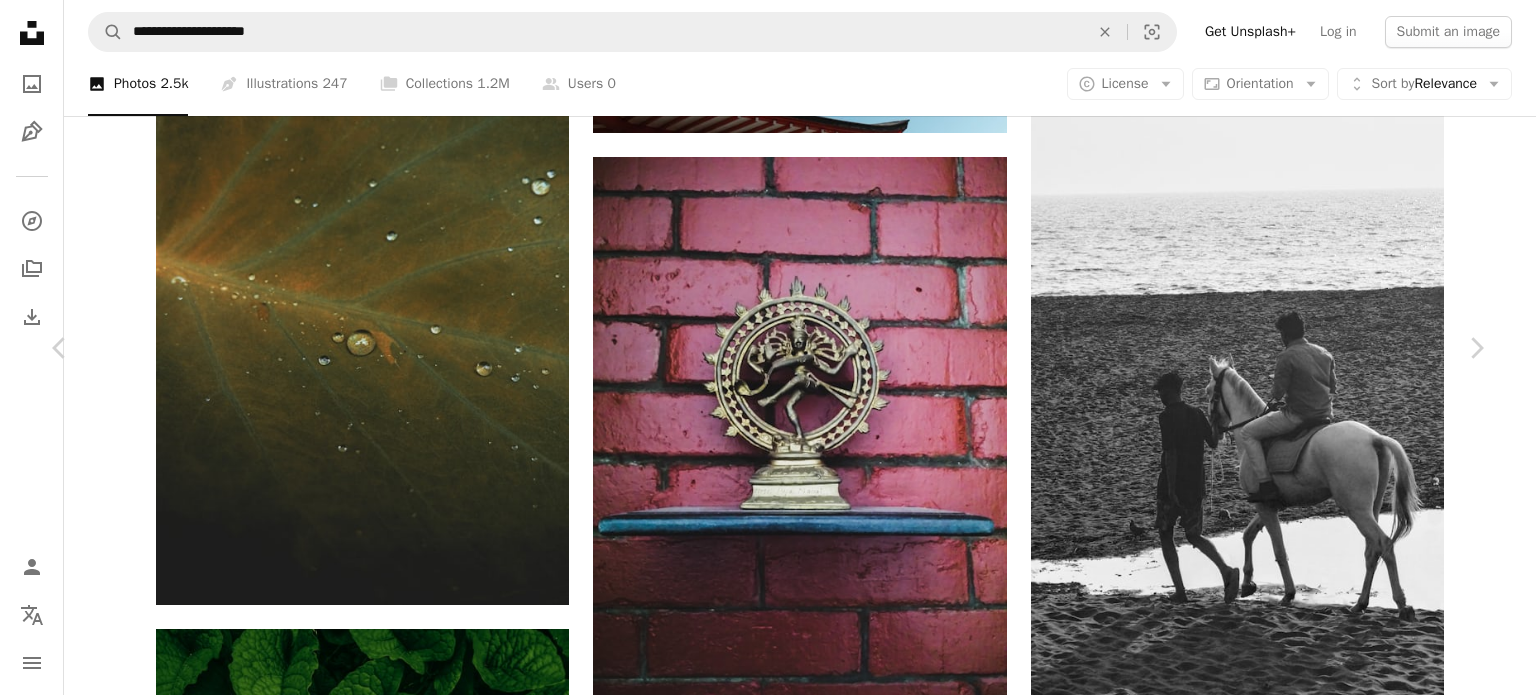 click at bounding box center [760, 4465] 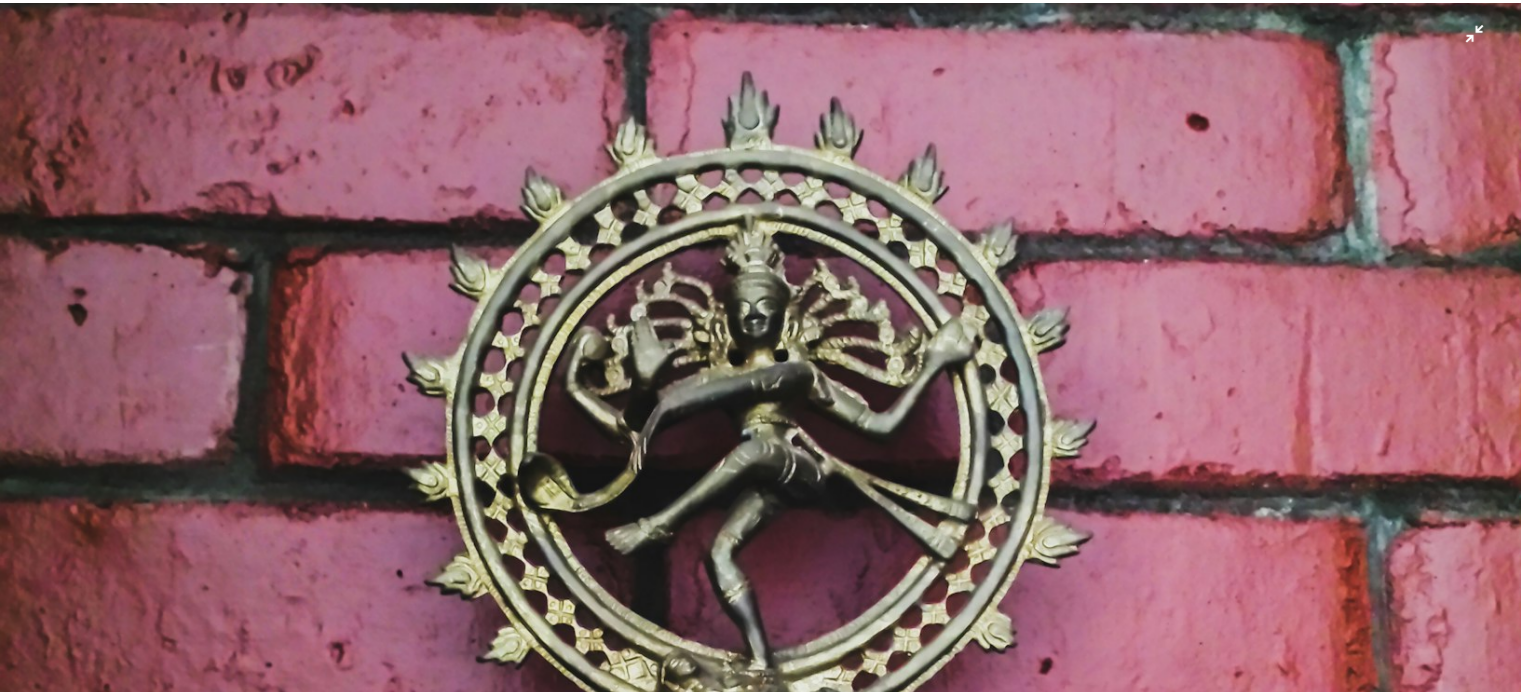 scroll, scrollTop: 357, scrollLeft: 0, axis: vertical 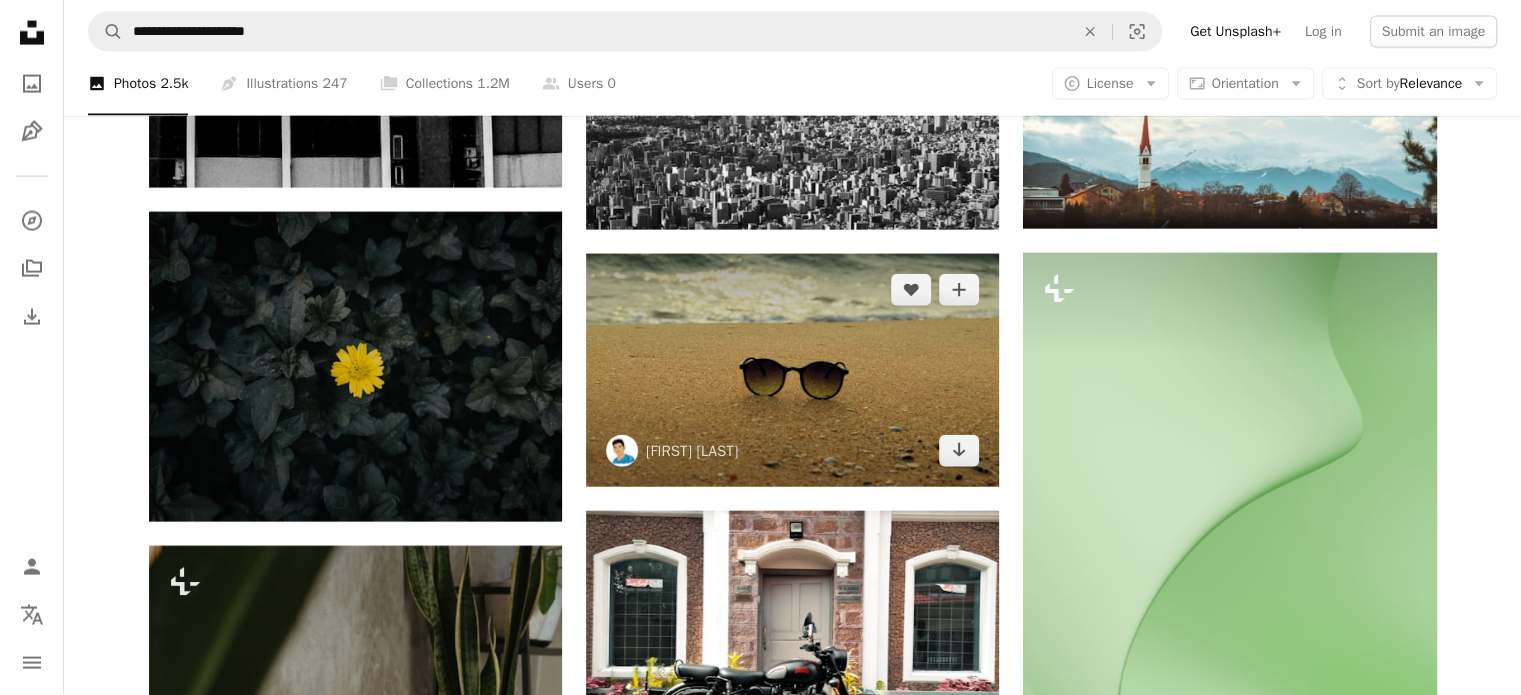click at bounding box center [792, 370] 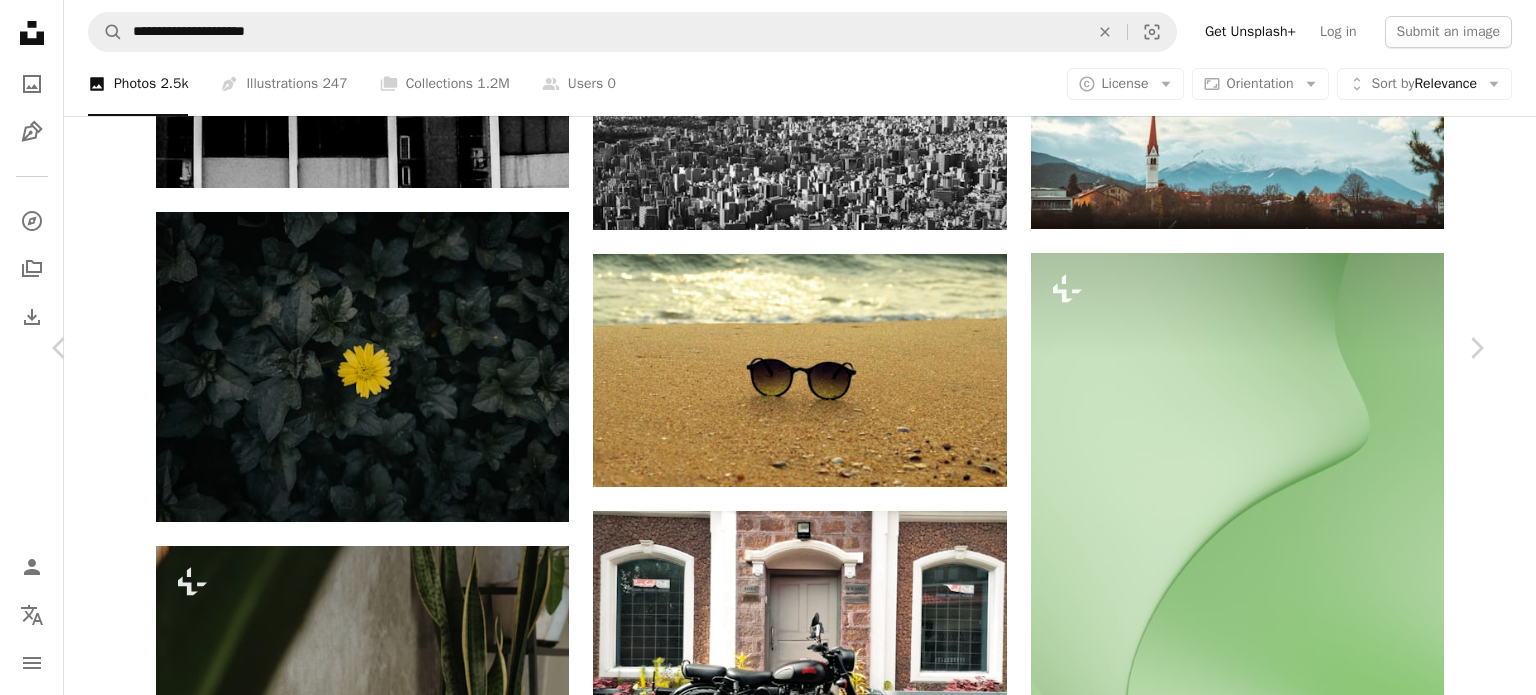 click at bounding box center (760, 5478) 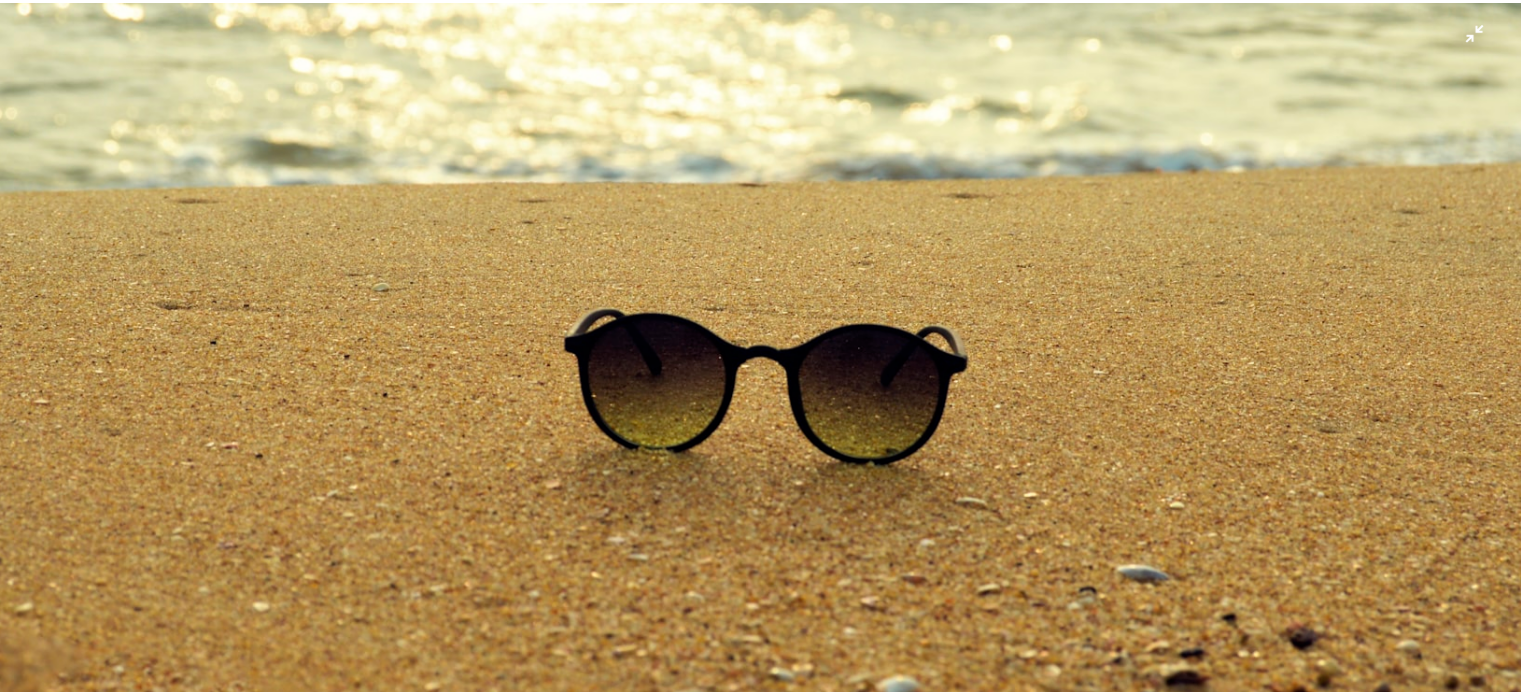 scroll, scrollTop: 150, scrollLeft: 0, axis: vertical 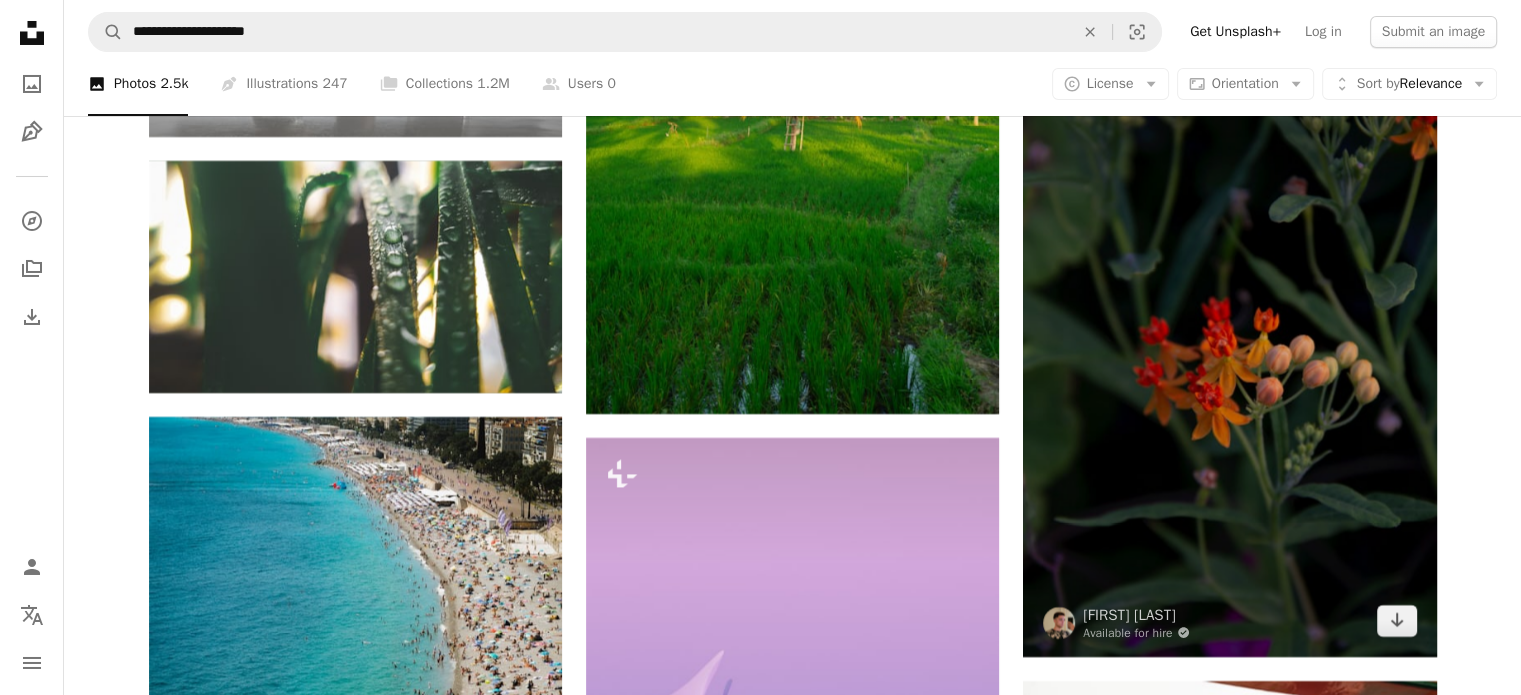 click at bounding box center [1229, 347] 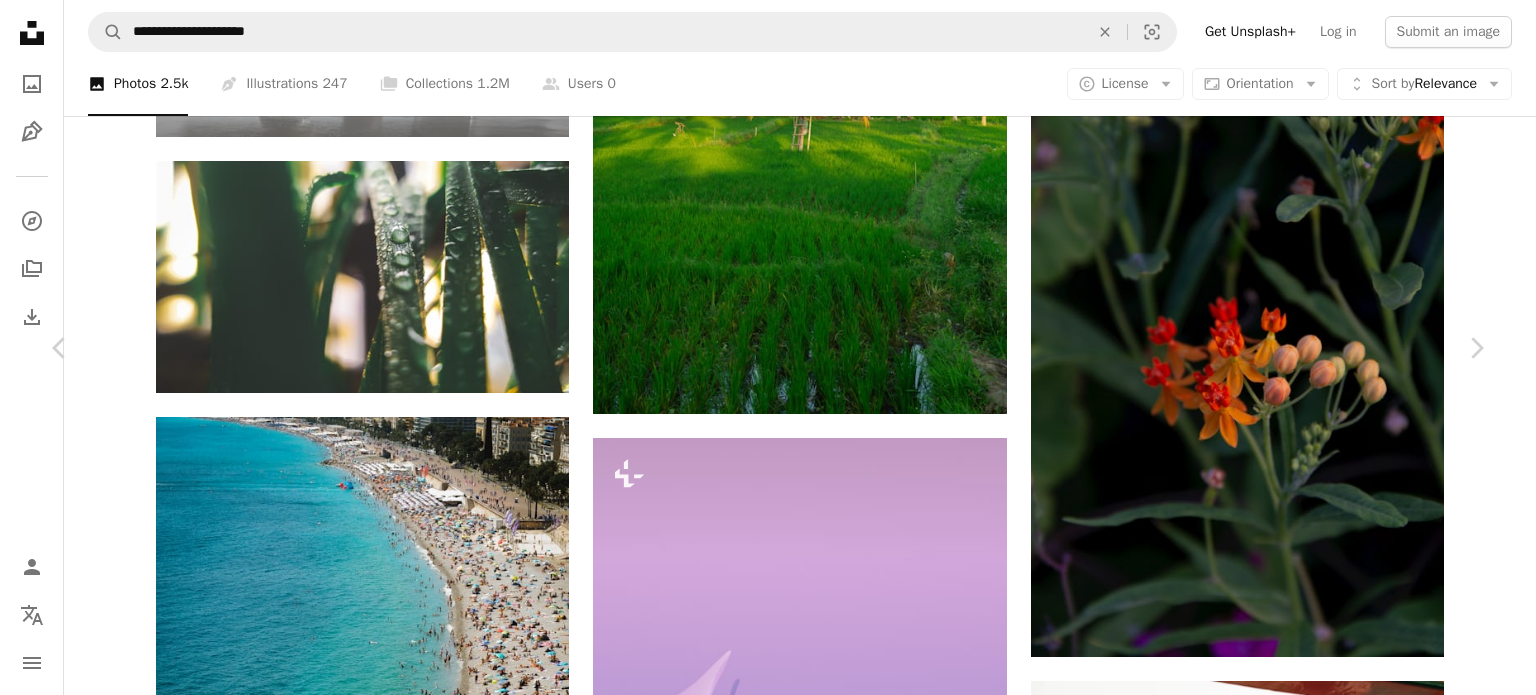click at bounding box center (760, 5212) 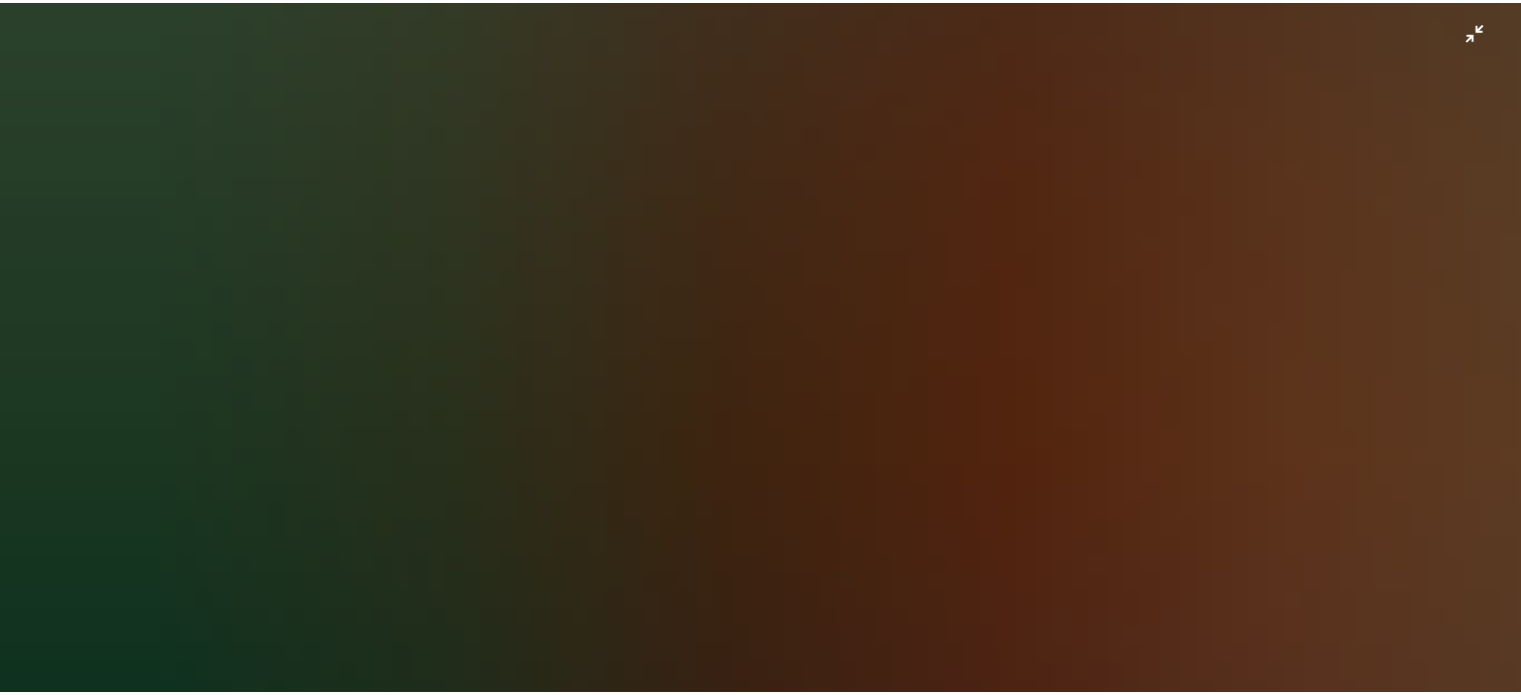 scroll, scrollTop: 883, scrollLeft: 0, axis: vertical 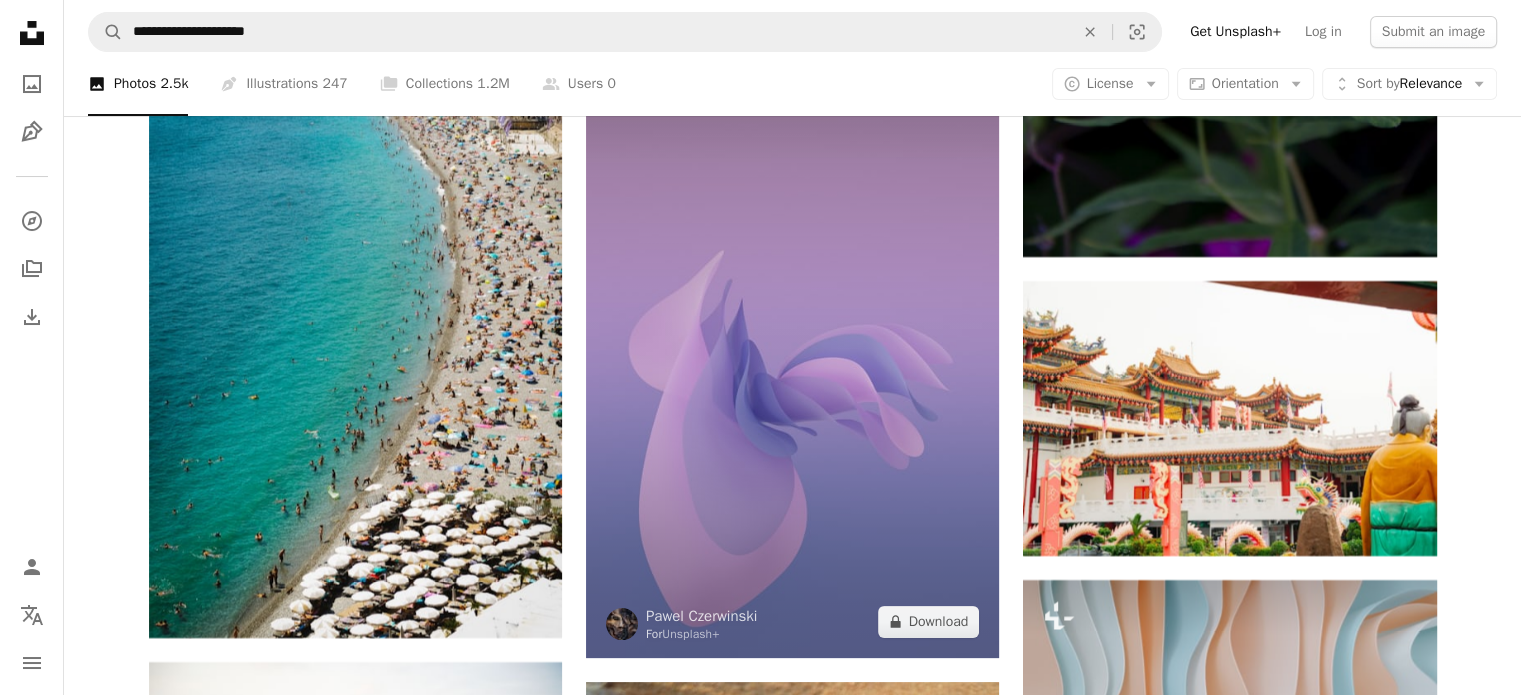 click at bounding box center (792, 348) 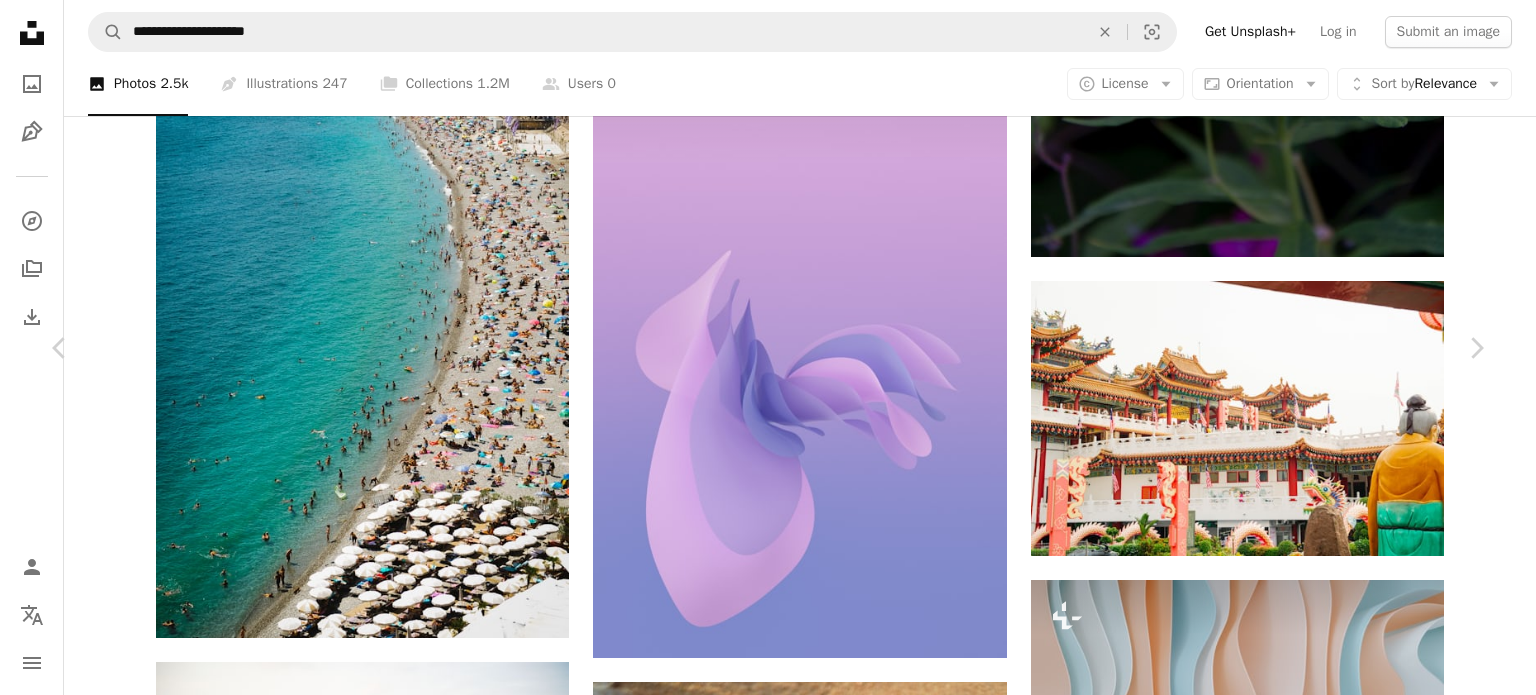 click at bounding box center [760, 4812] 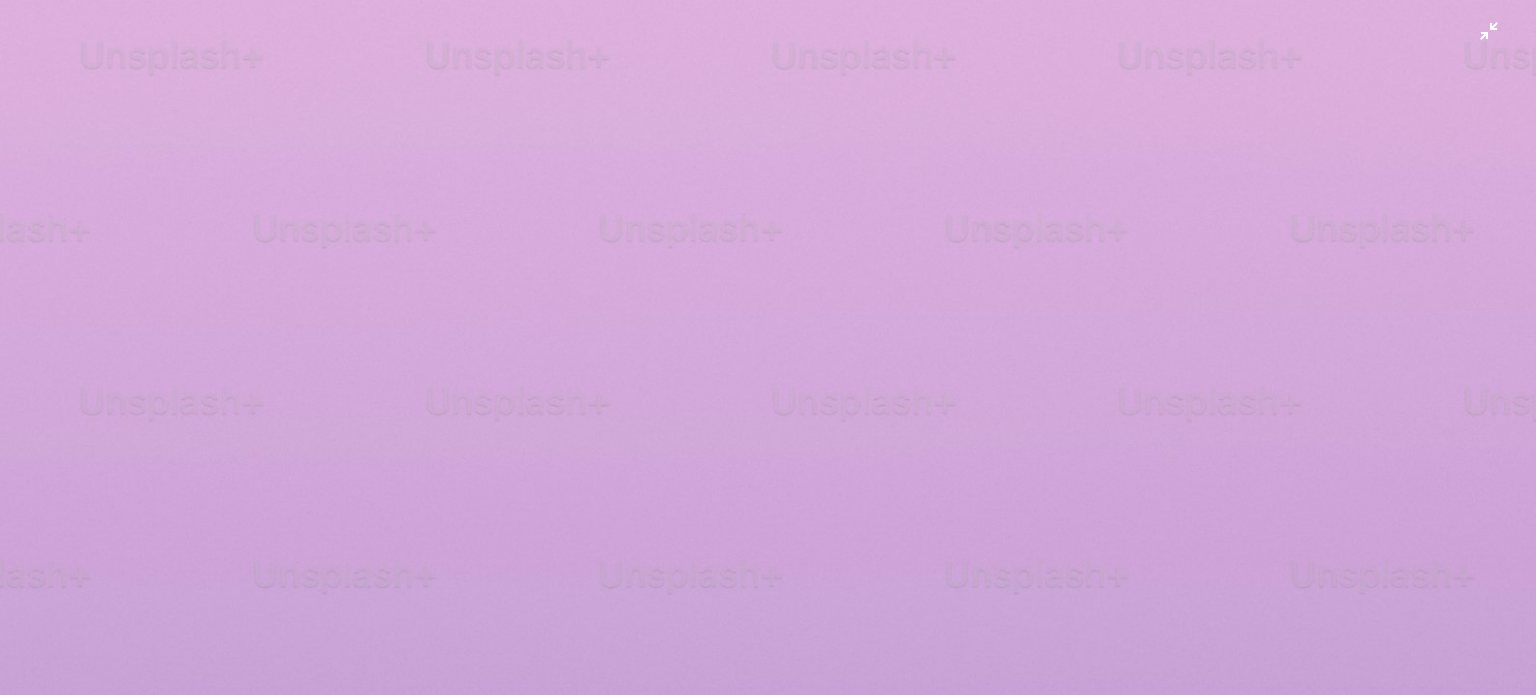click at bounding box center [768, 1152] 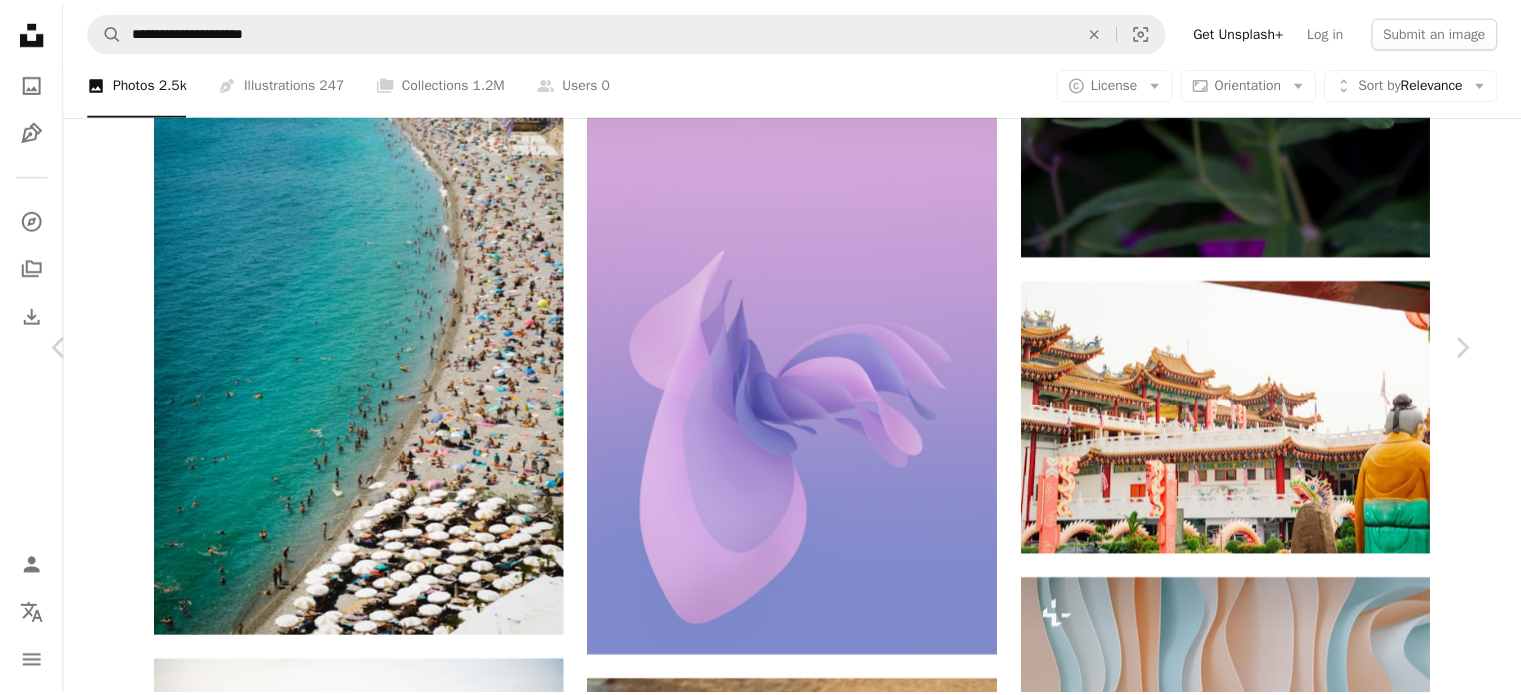 scroll, scrollTop: 0, scrollLeft: 0, axis: both 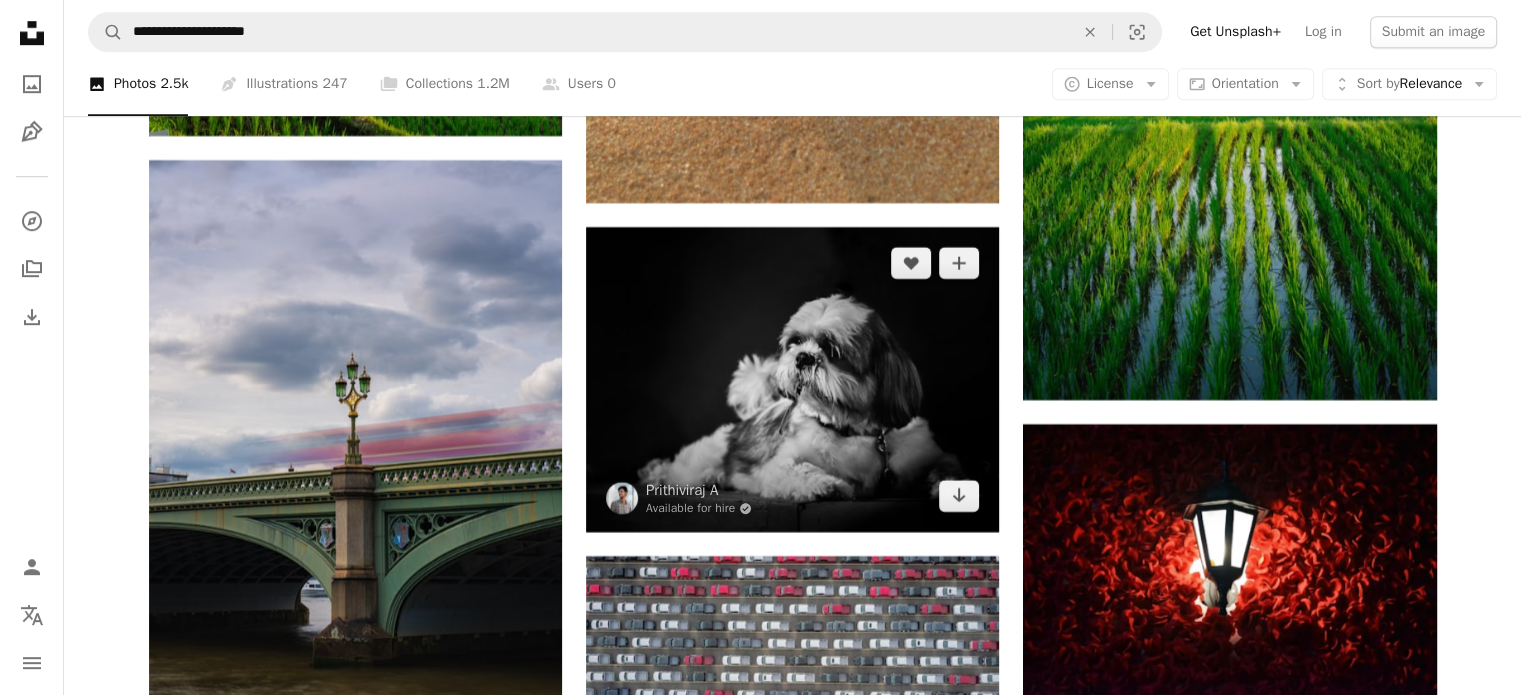 click at bounding box center [792, 379] 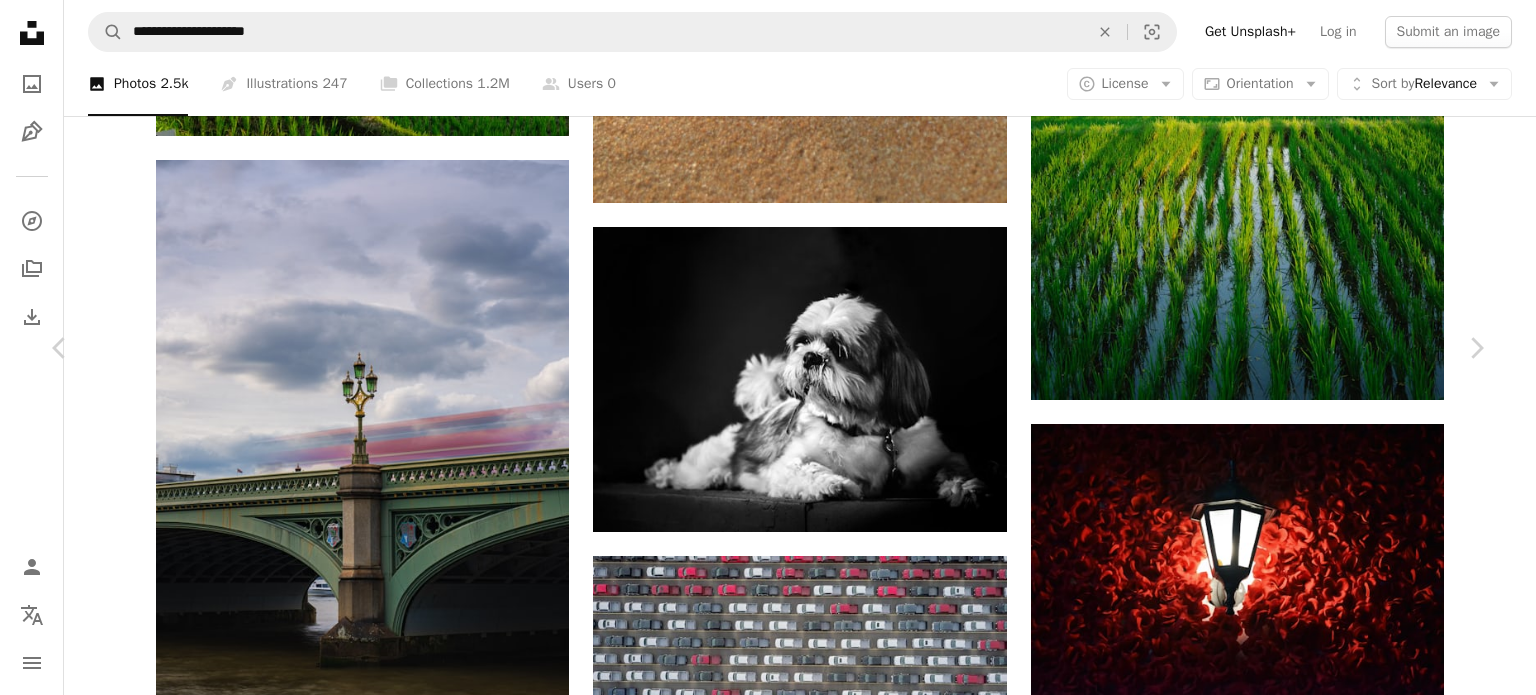 click at bounding box center [760, 3711] 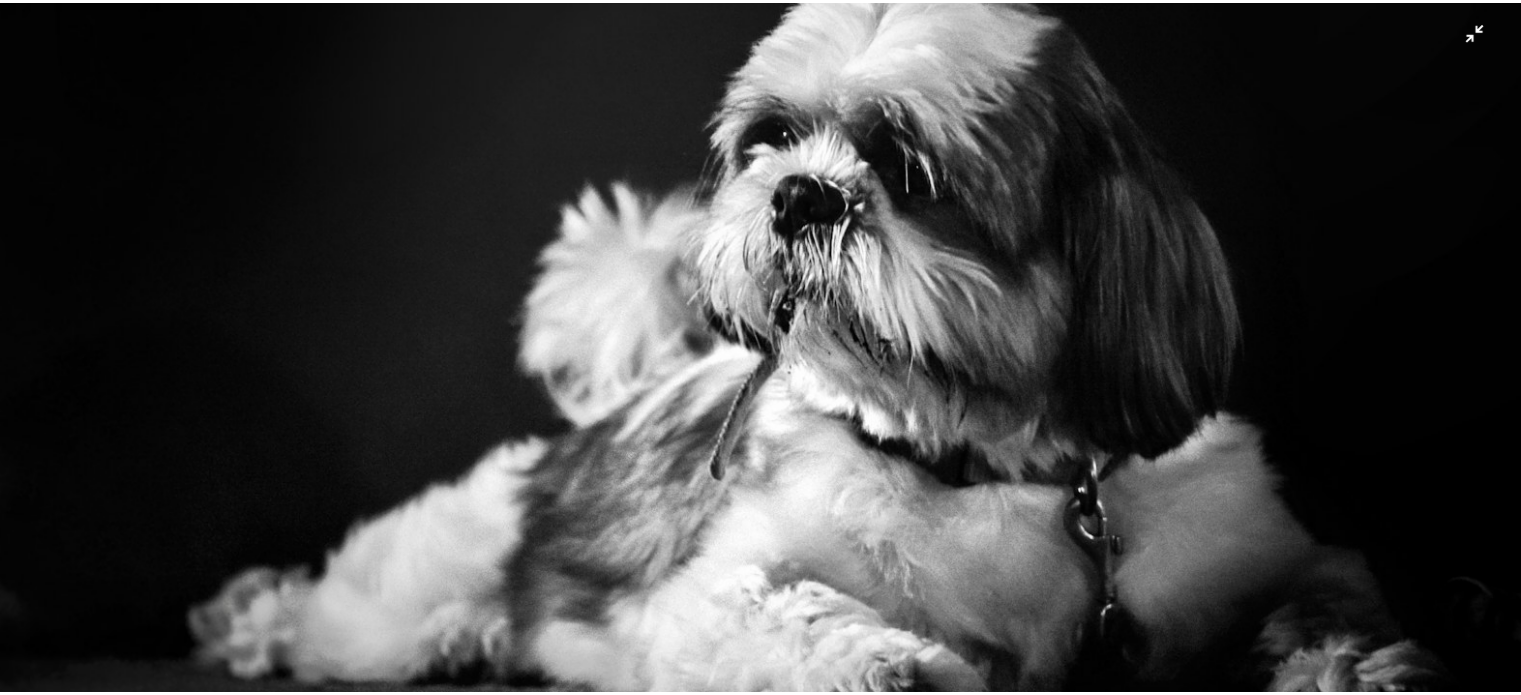 scroll, scrollTop: 414, scrollLeft: 0, axis: vertical 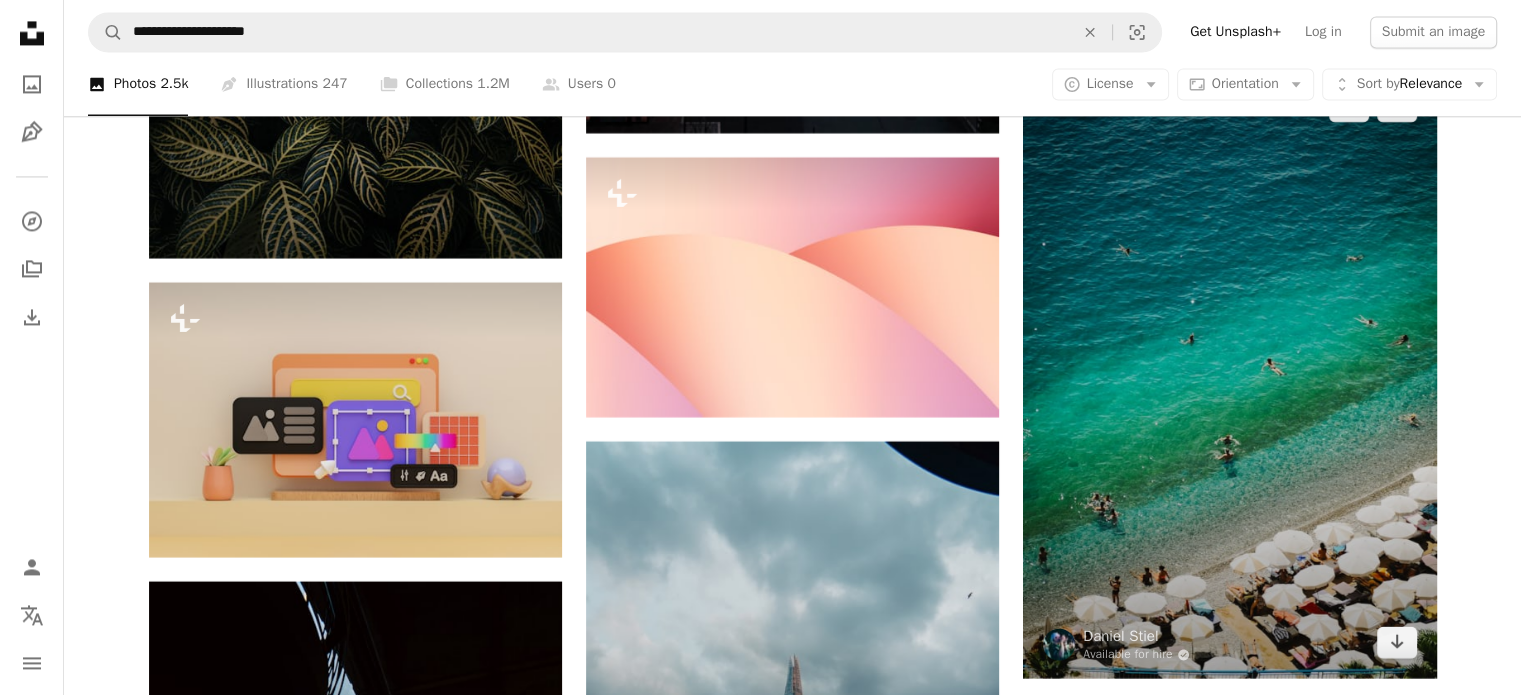 click at bounding box center [1229, 374] 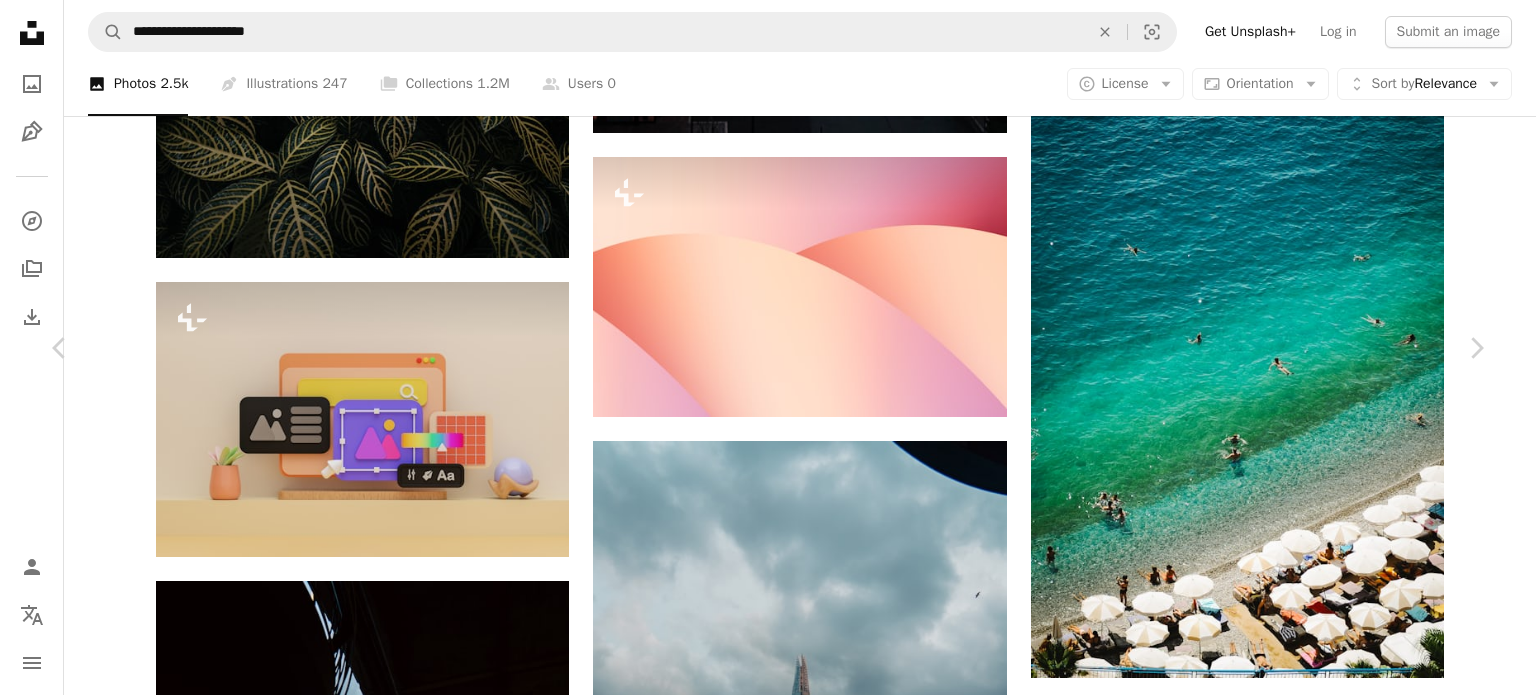 click at bounding box center [761, 5401] 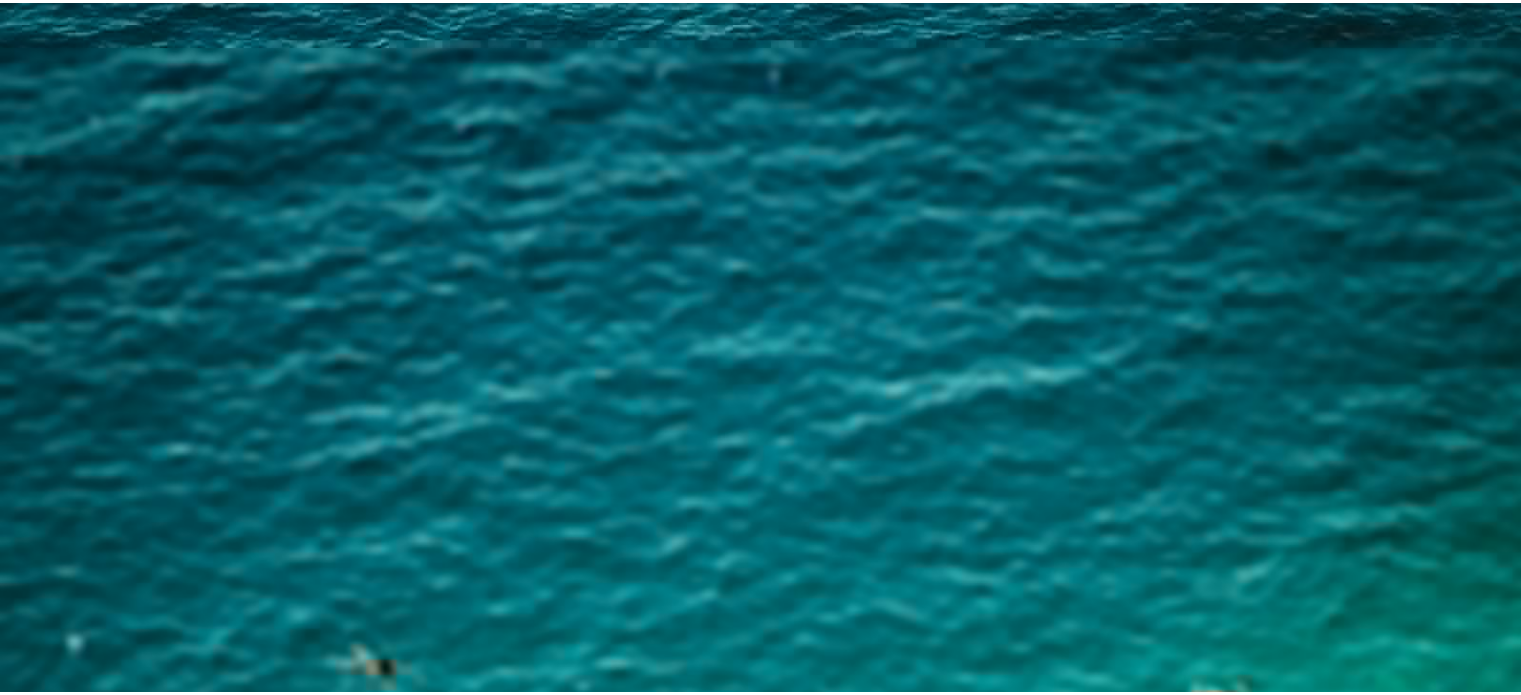 scroll, scrollTop: 762, scrollLeft: 0, axis: vertical 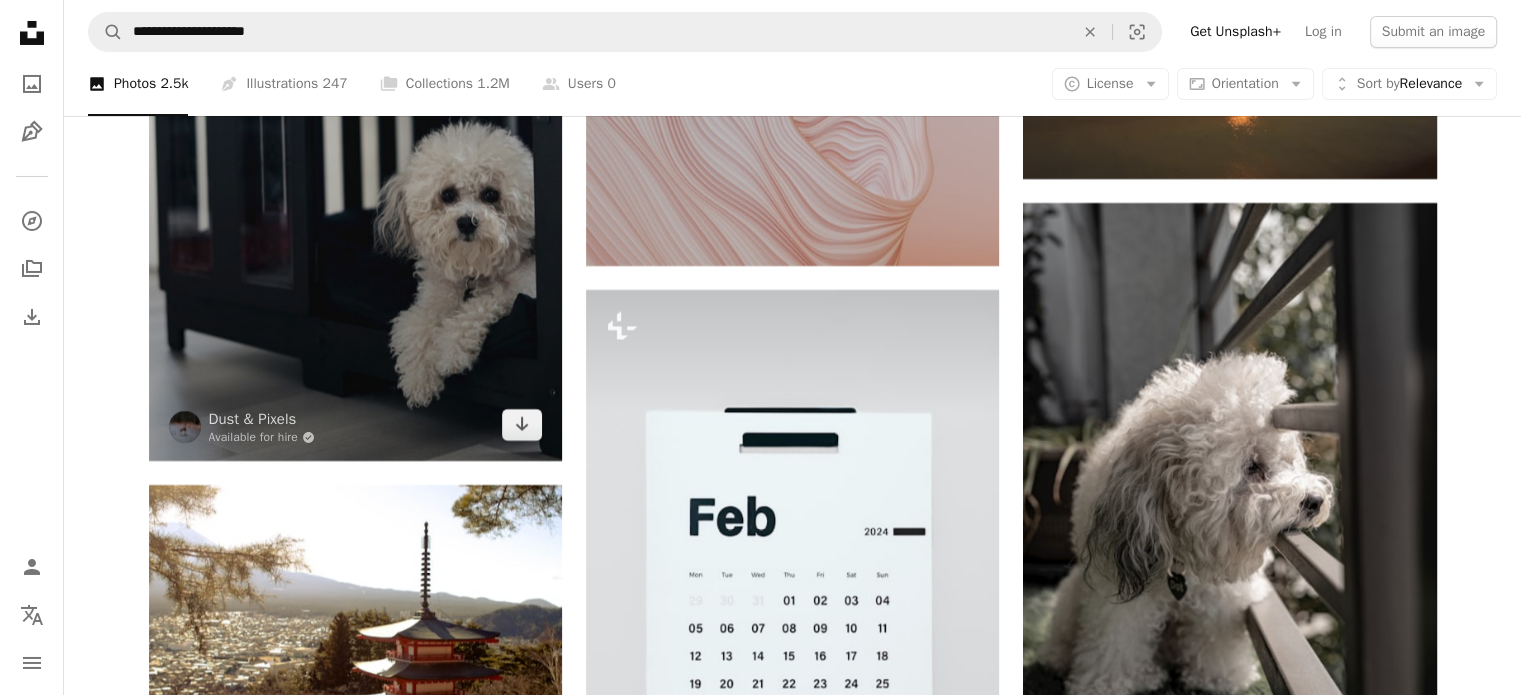 click at bounding box center [355, 136] 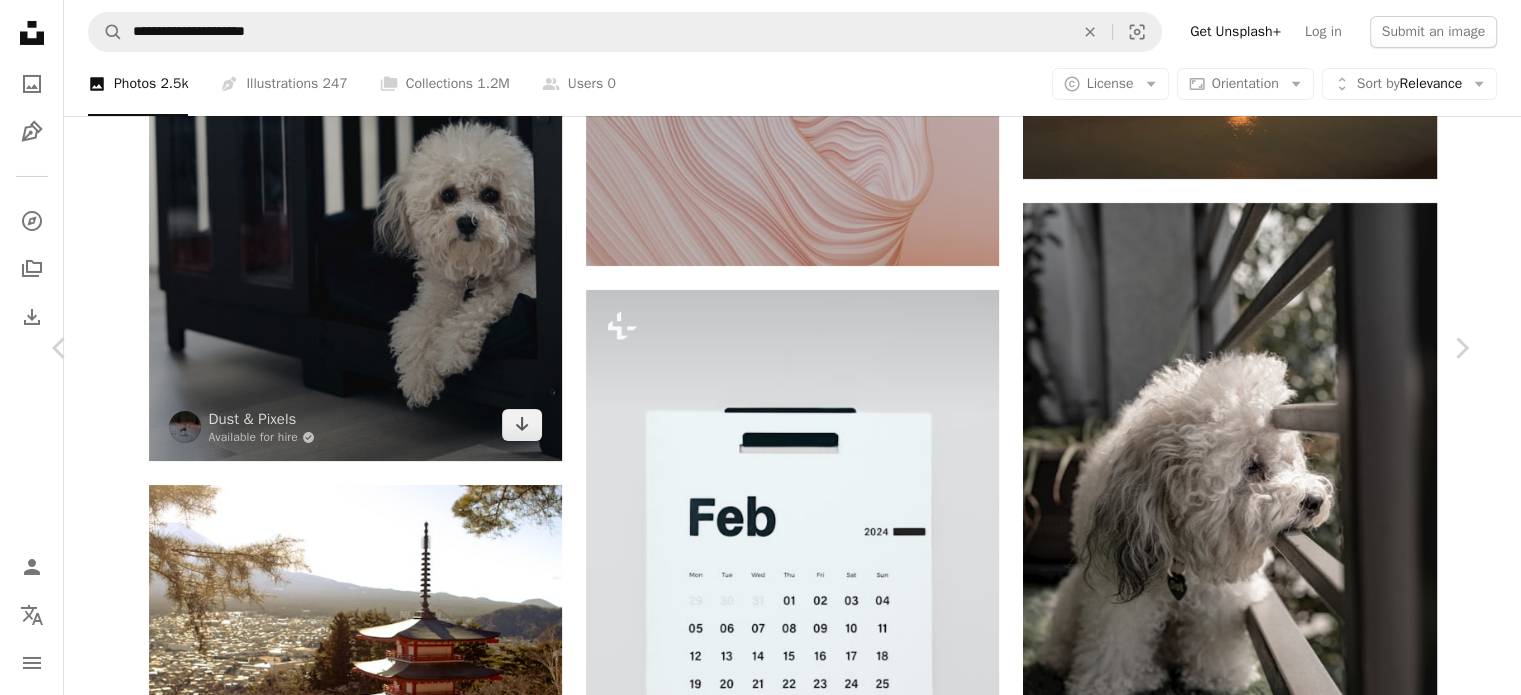 click on "**********" at bounding box center (760, -13292) 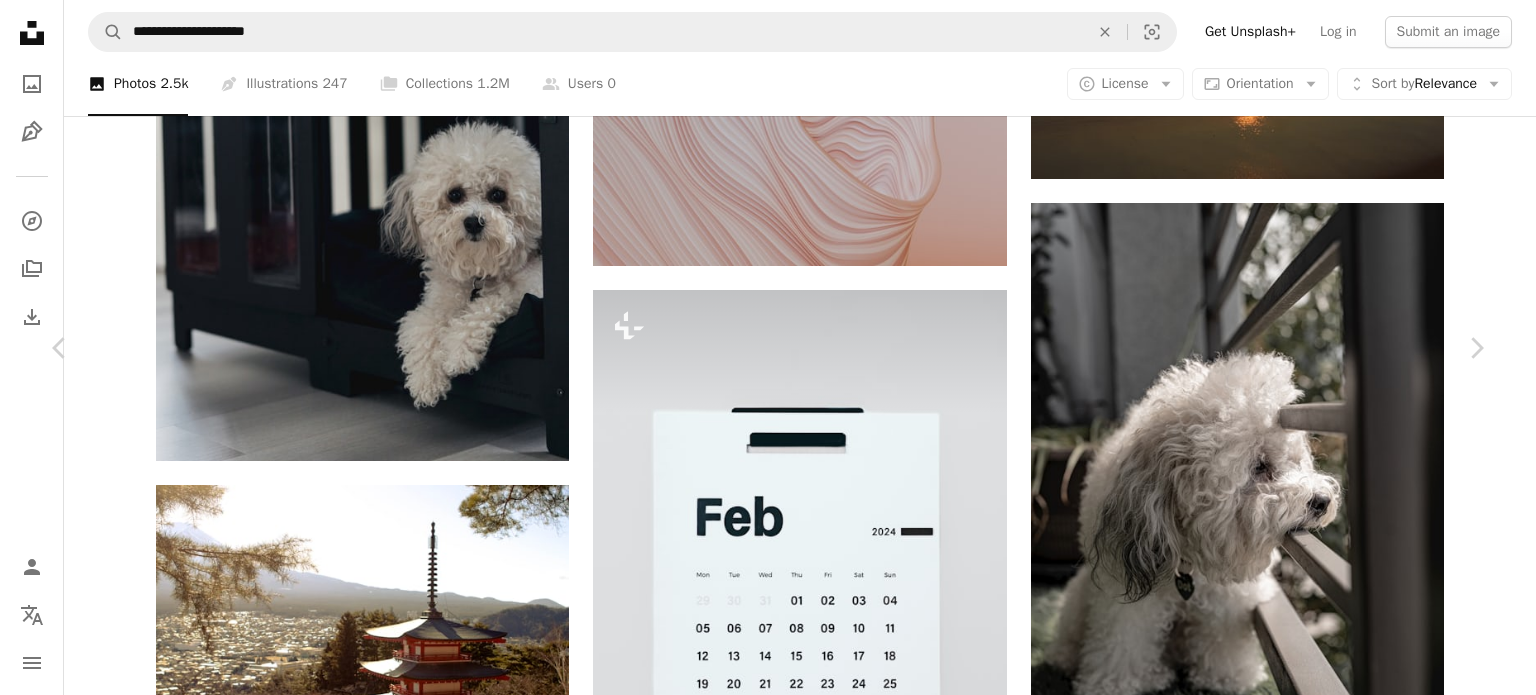 click at bounding box center (761, 3949) 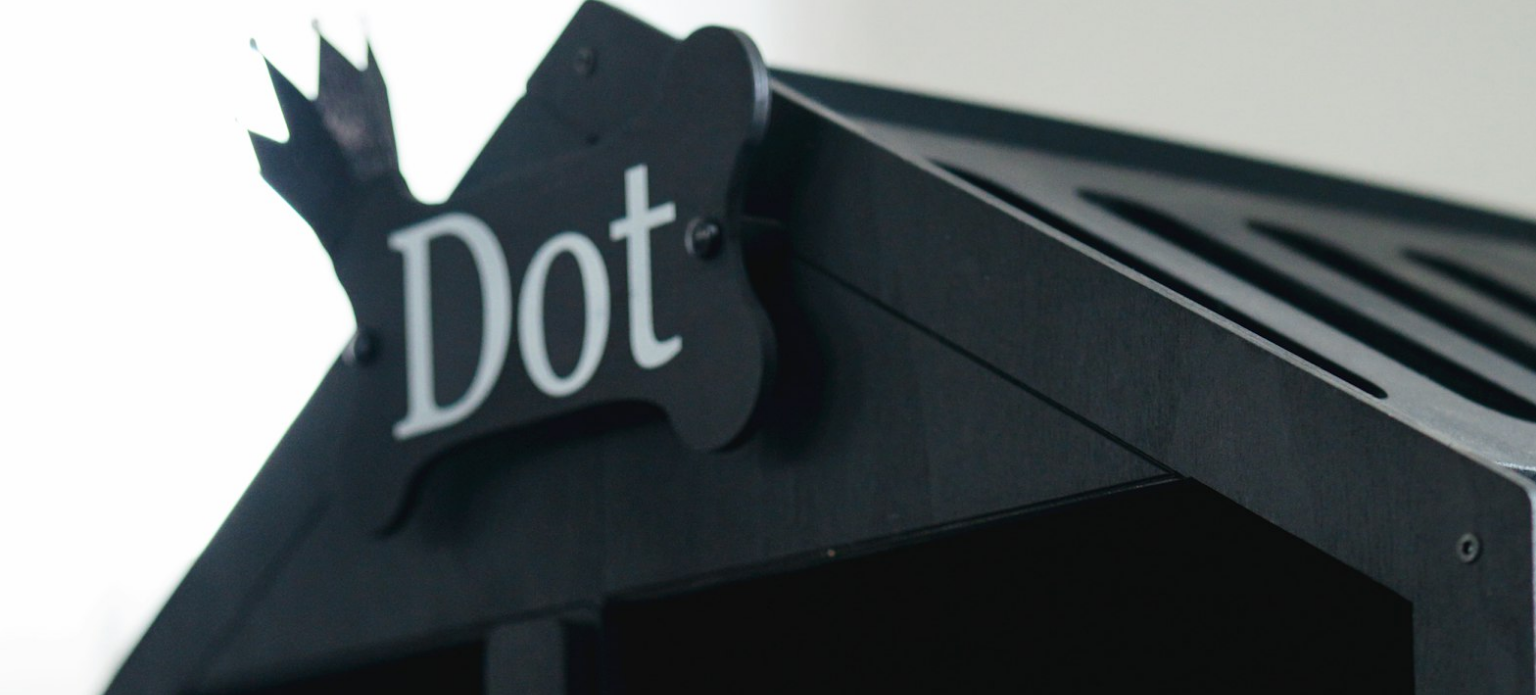 scroll, scrollTop: 836, scrollLeft: 0, axis: vertical 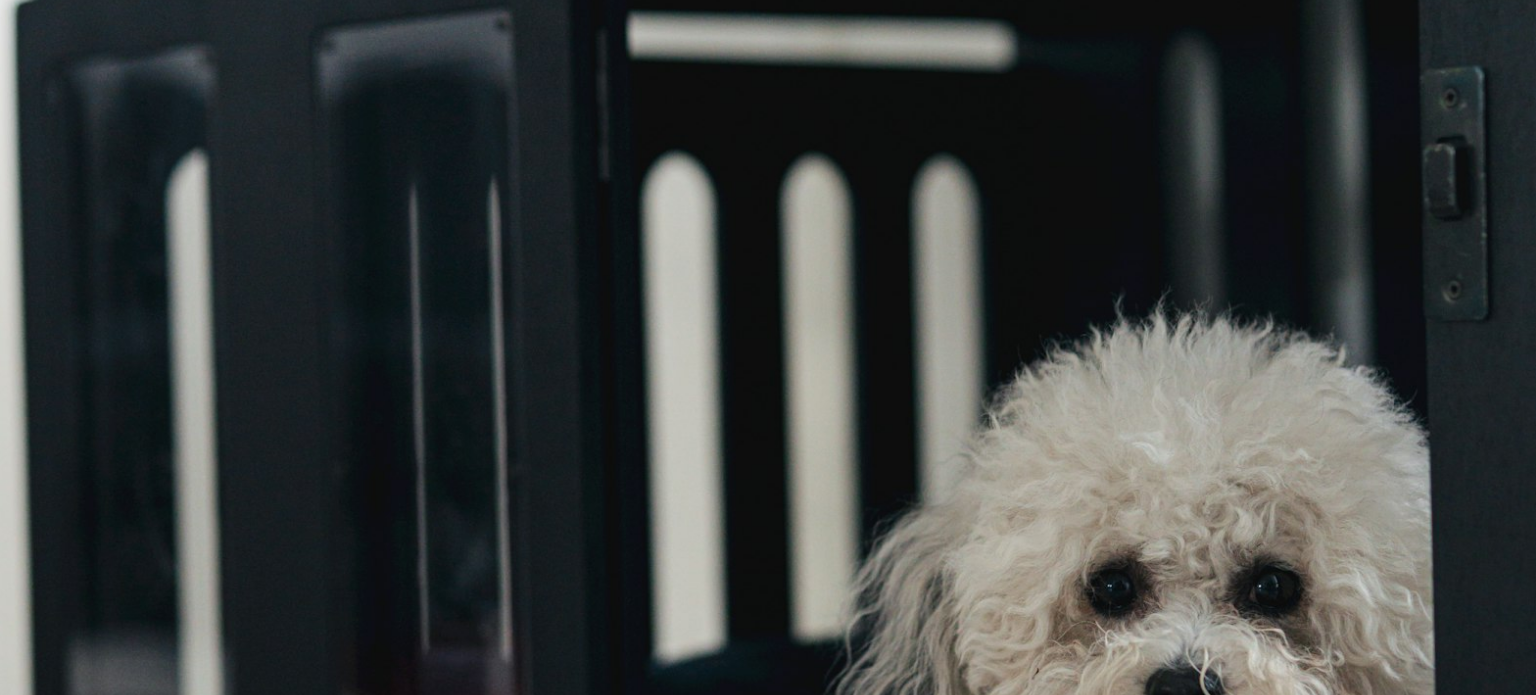 click at bounding box center (768, 370) 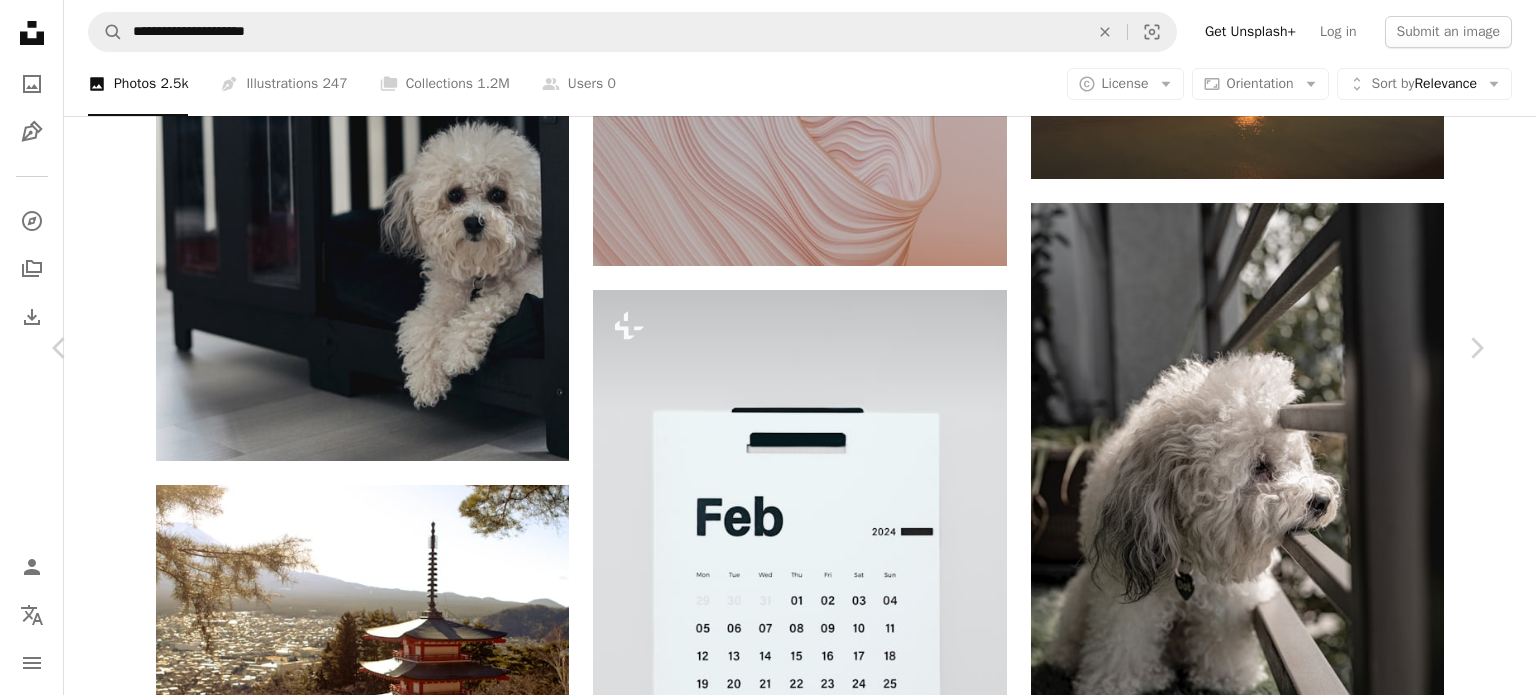 click at bounding box center [761, 3949] 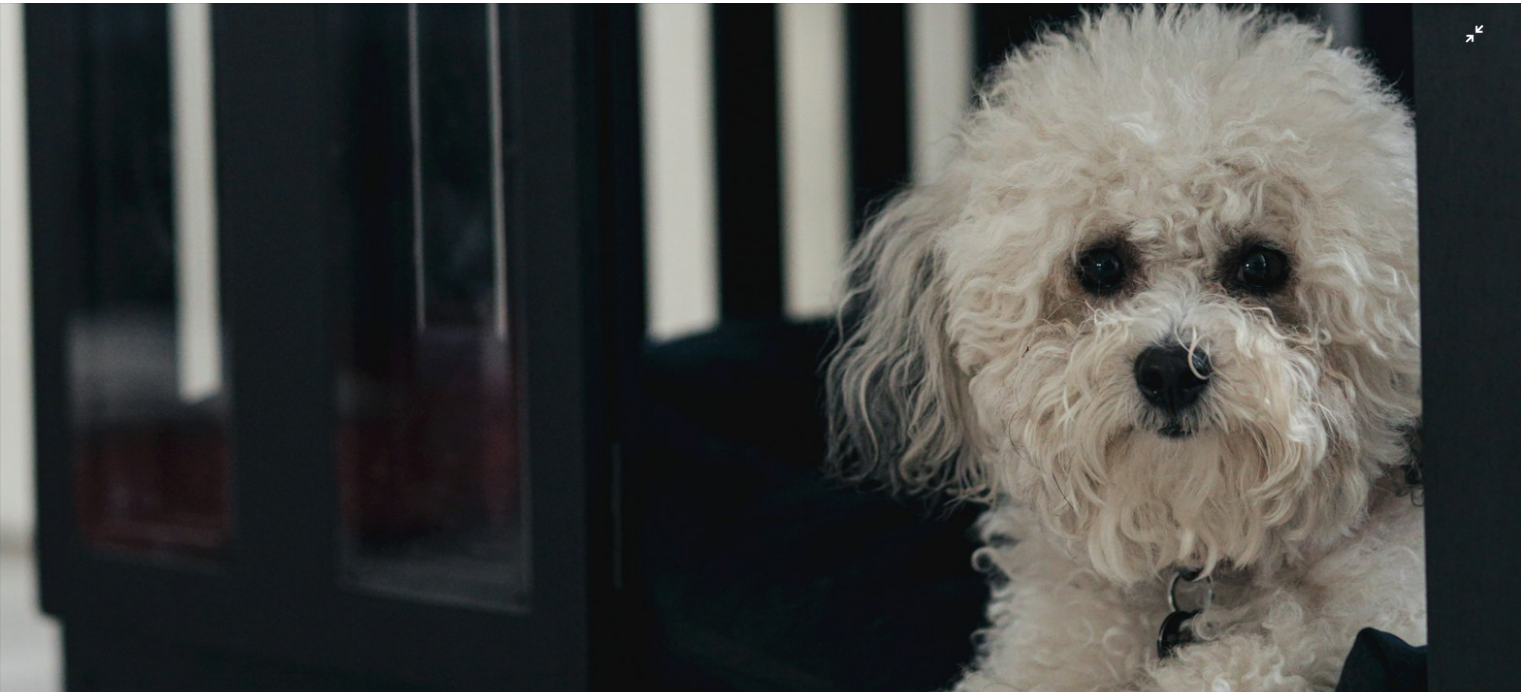 scroll, scrollTop: 1135, scrollLeft: 0, axis: vertical 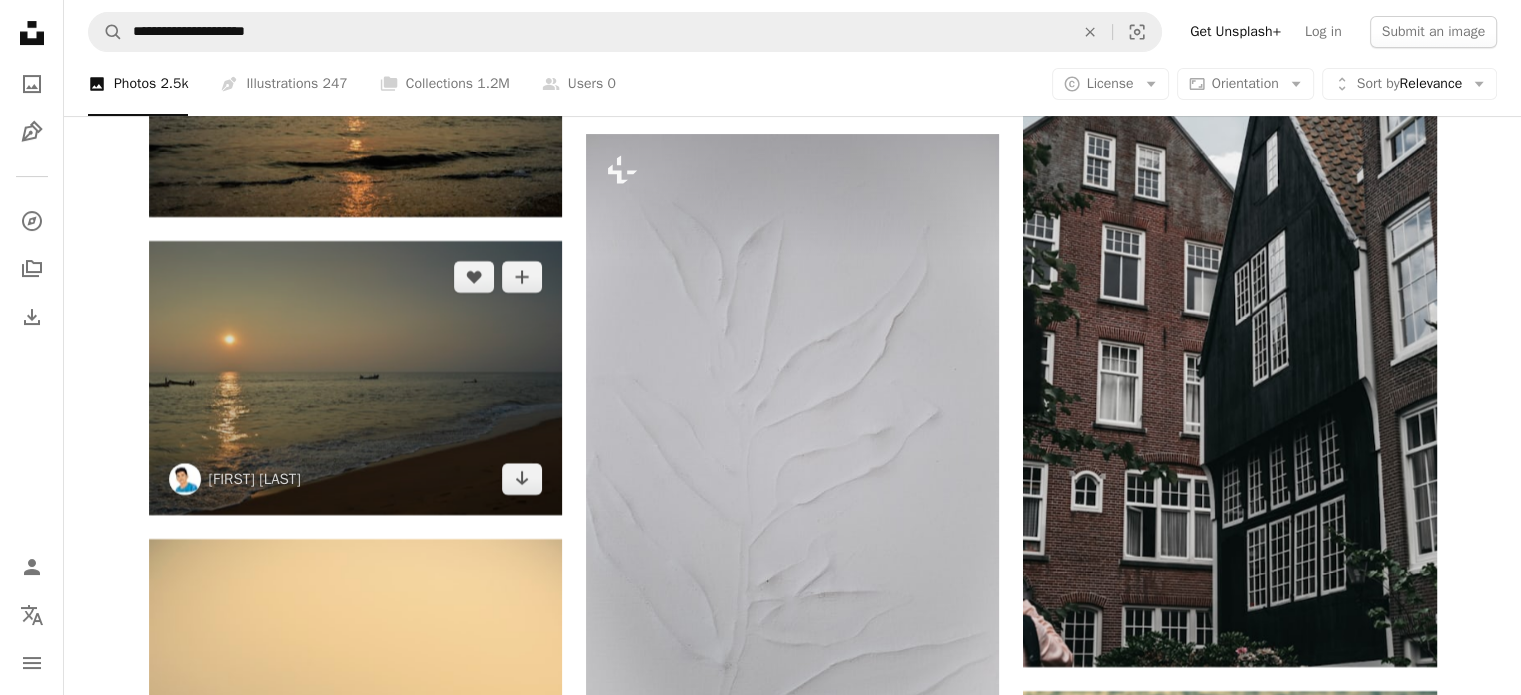 click at bounding box center [355, 378] 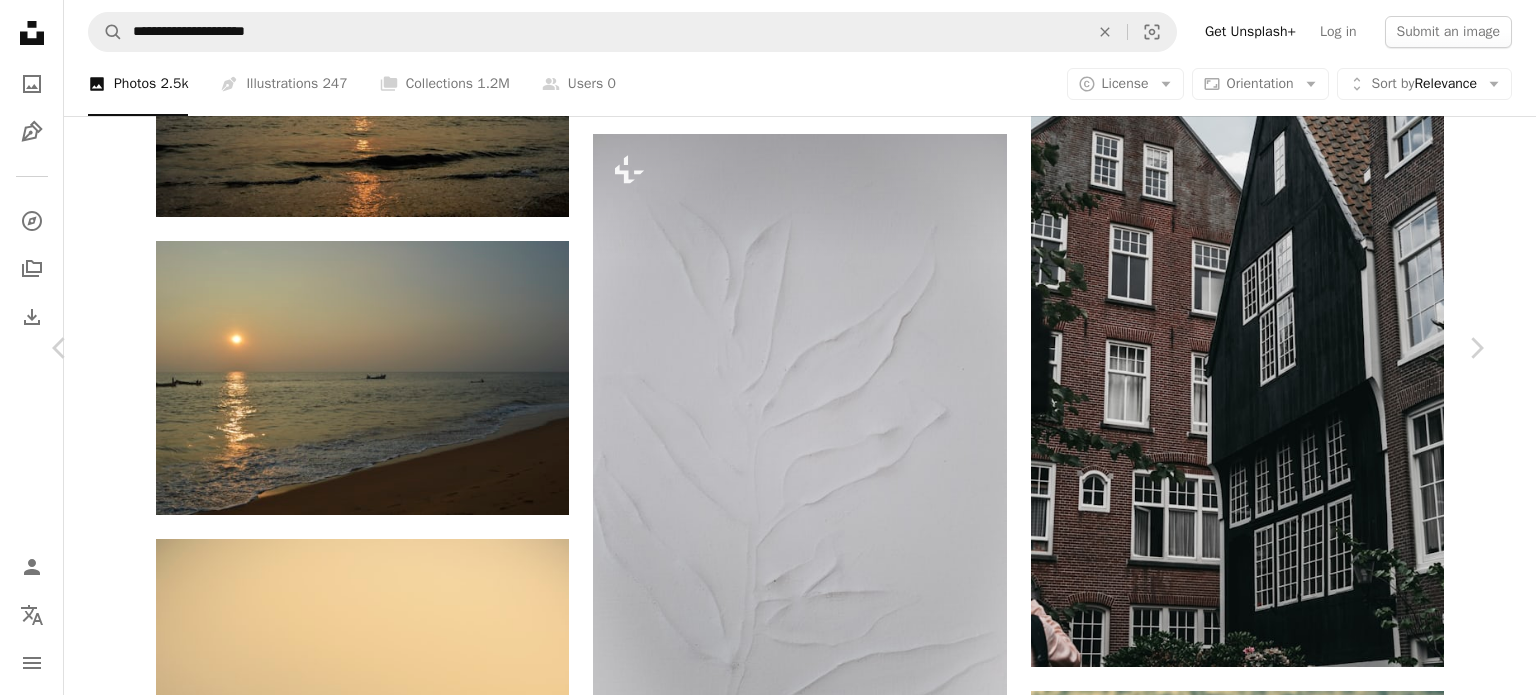 click at bounding box center [760, 3150] 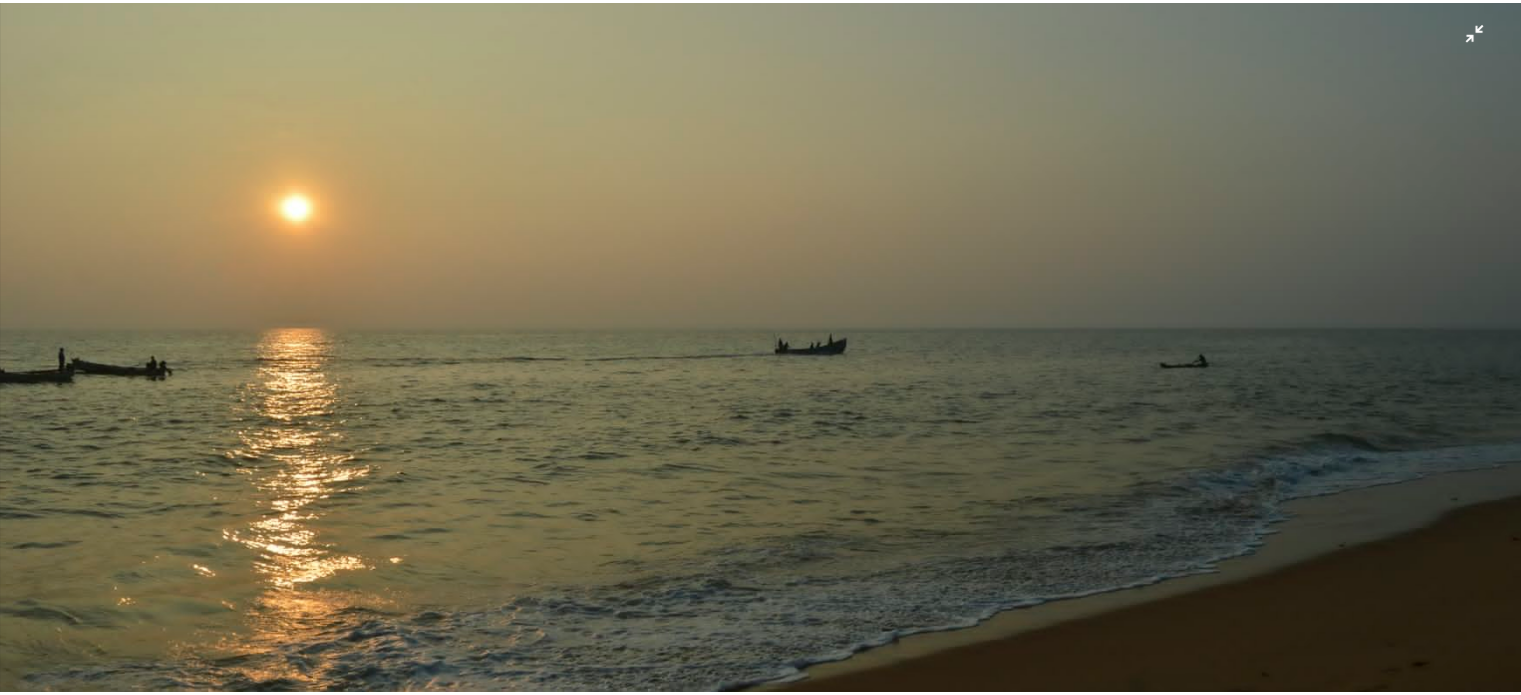 scroll, scrollTop: 200, scrollLeft: 0, axis: vertical 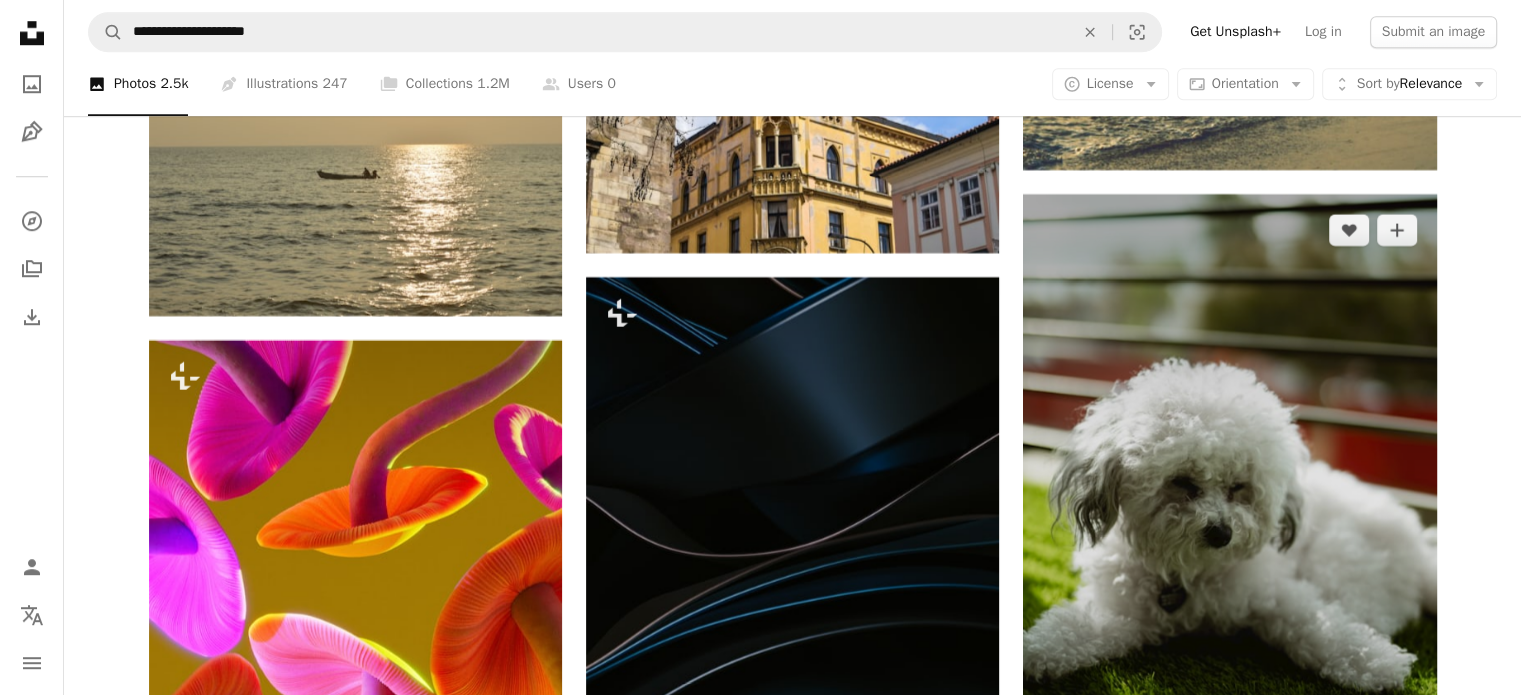 click at bounding box center (1229, 504) 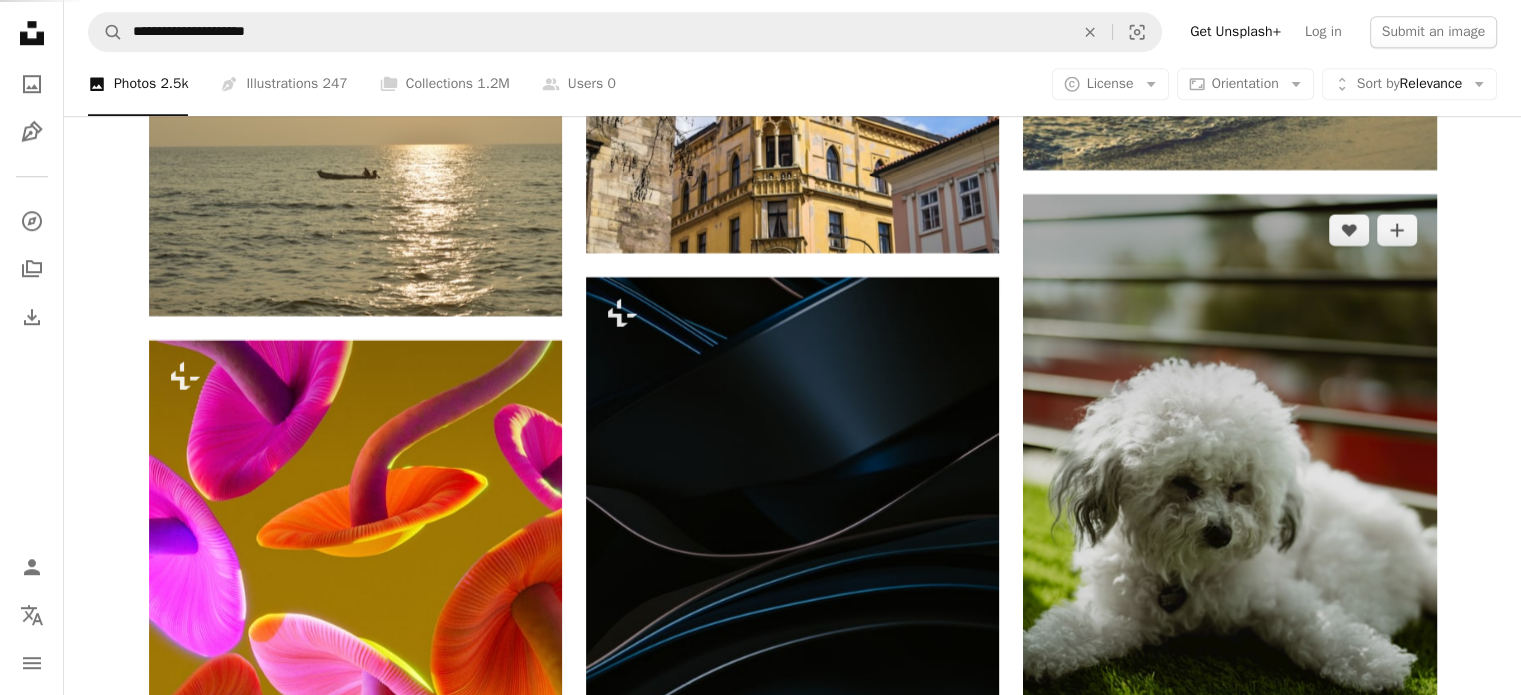 click on "**********" at bounding box center (760, -14116) 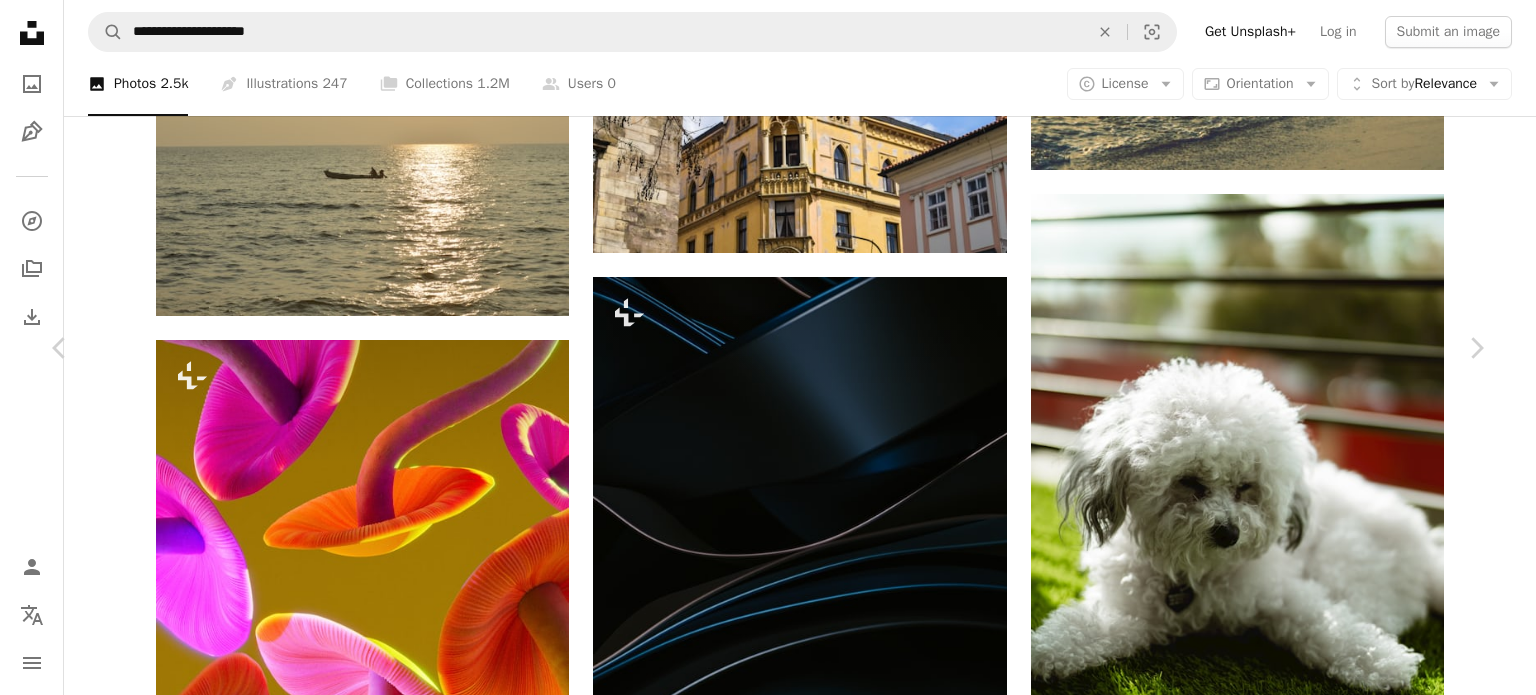 click at bounding box center [760, 4201] 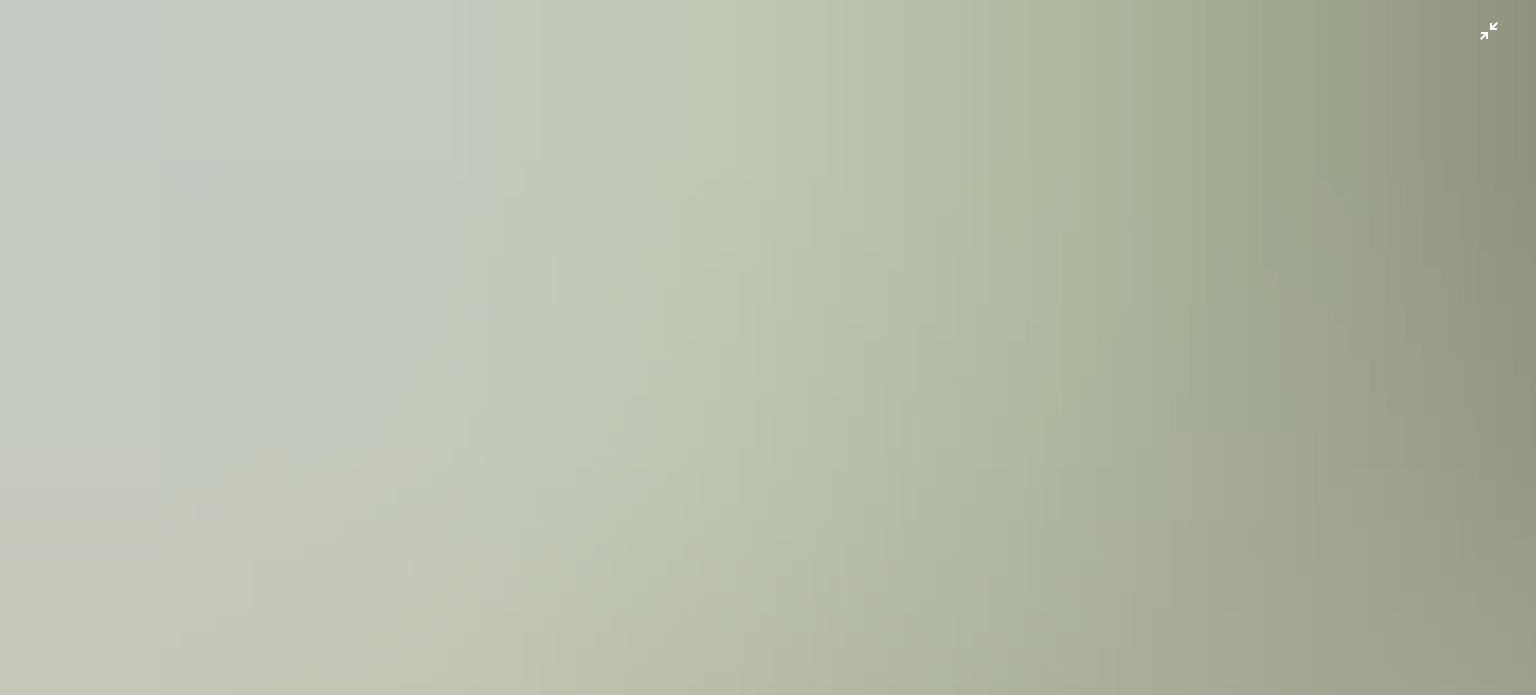scroll, scrollTop: 783, scrollLeft: 0, axis: vertical 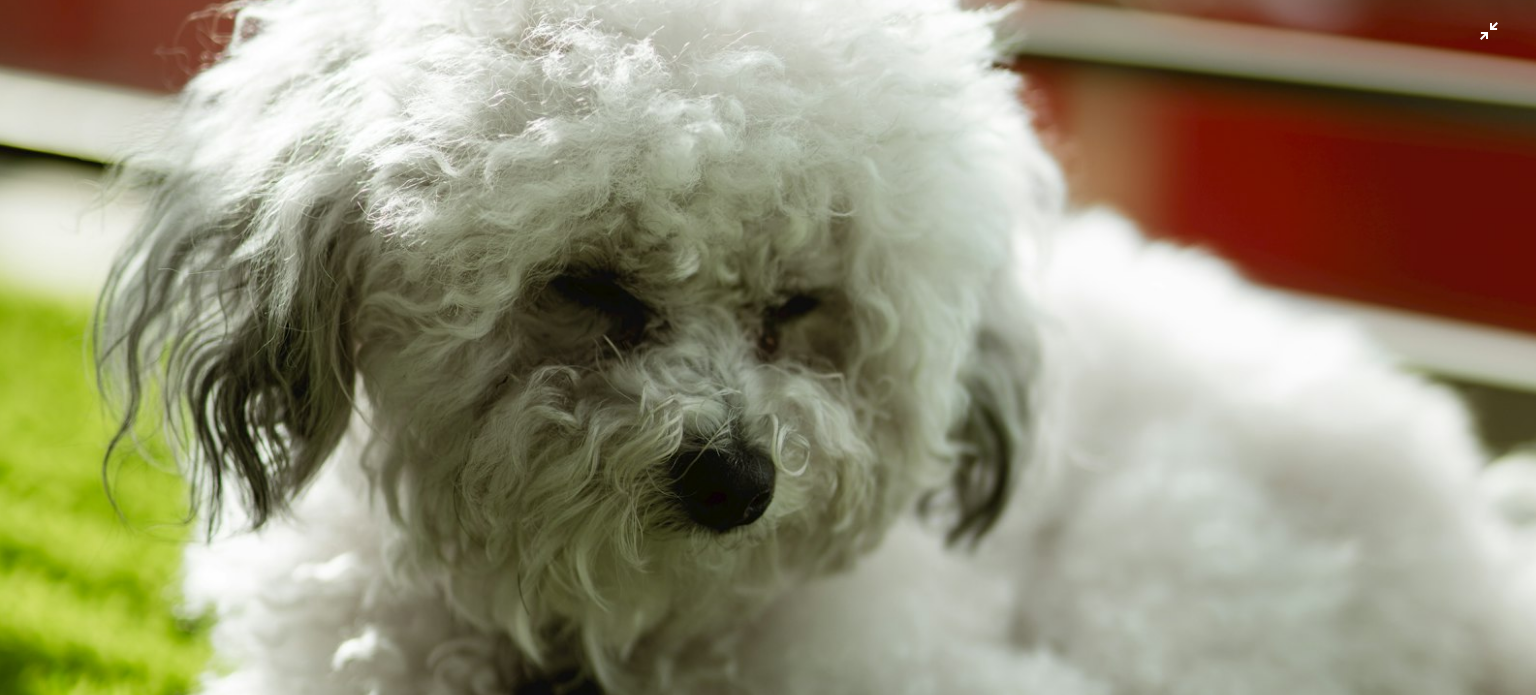 click at bounding box center [768, 369] 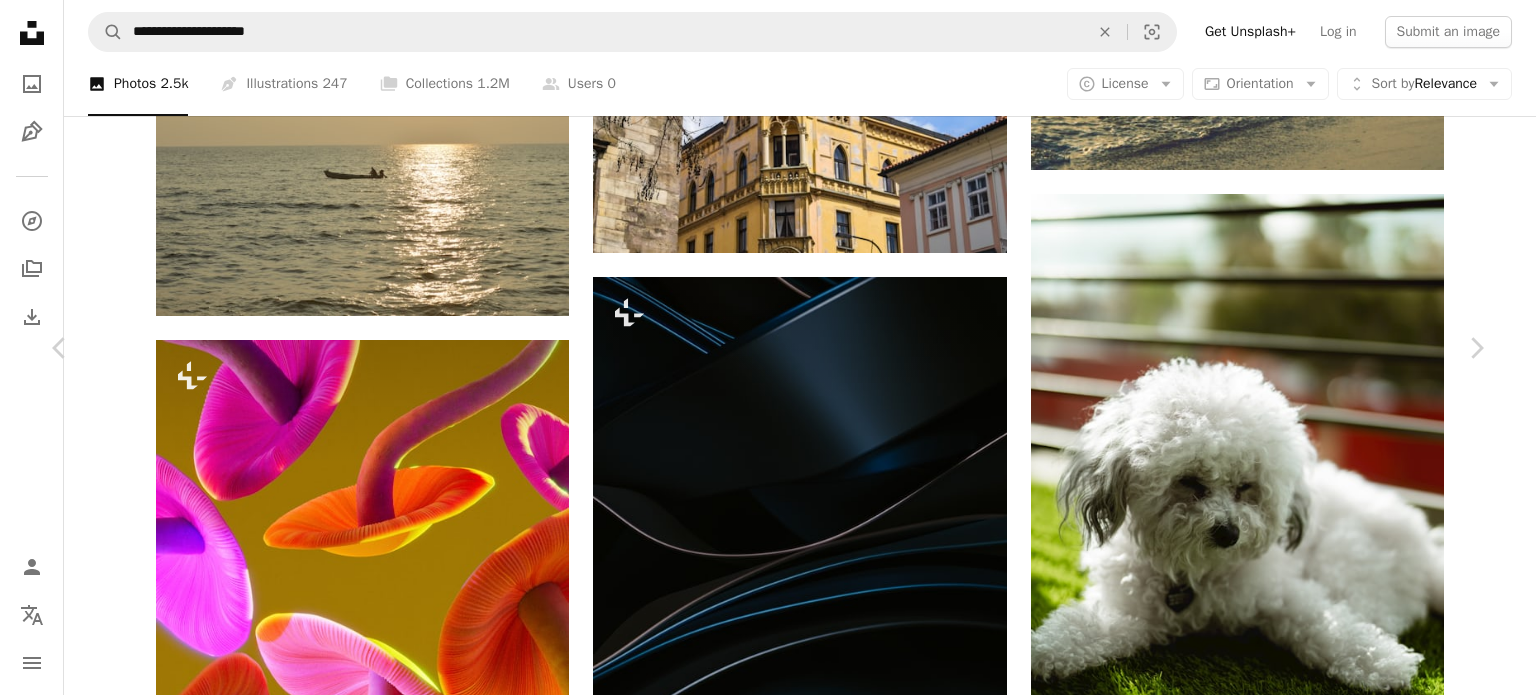 click at bounding box center (760, 4201) 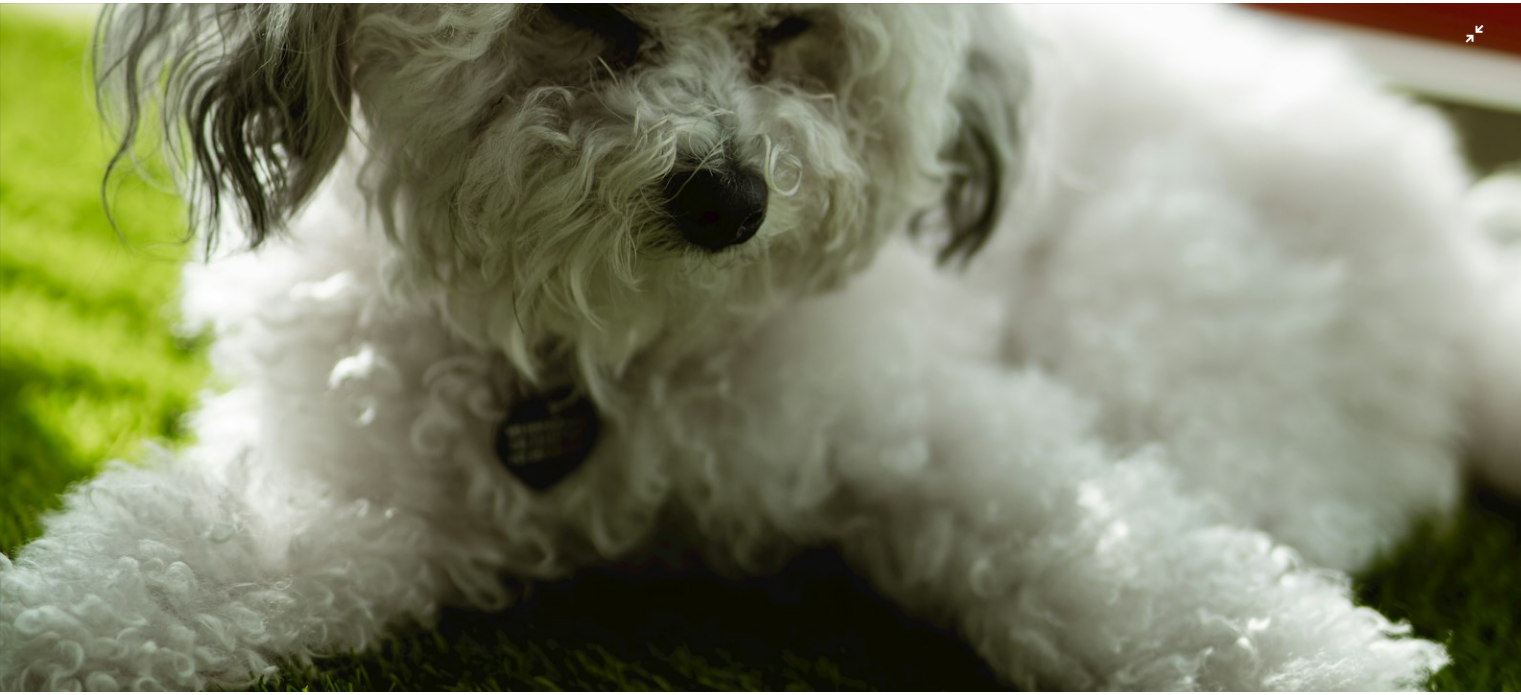scroll, scrollTop: 764, scrollLeft: 0, axis: vertical 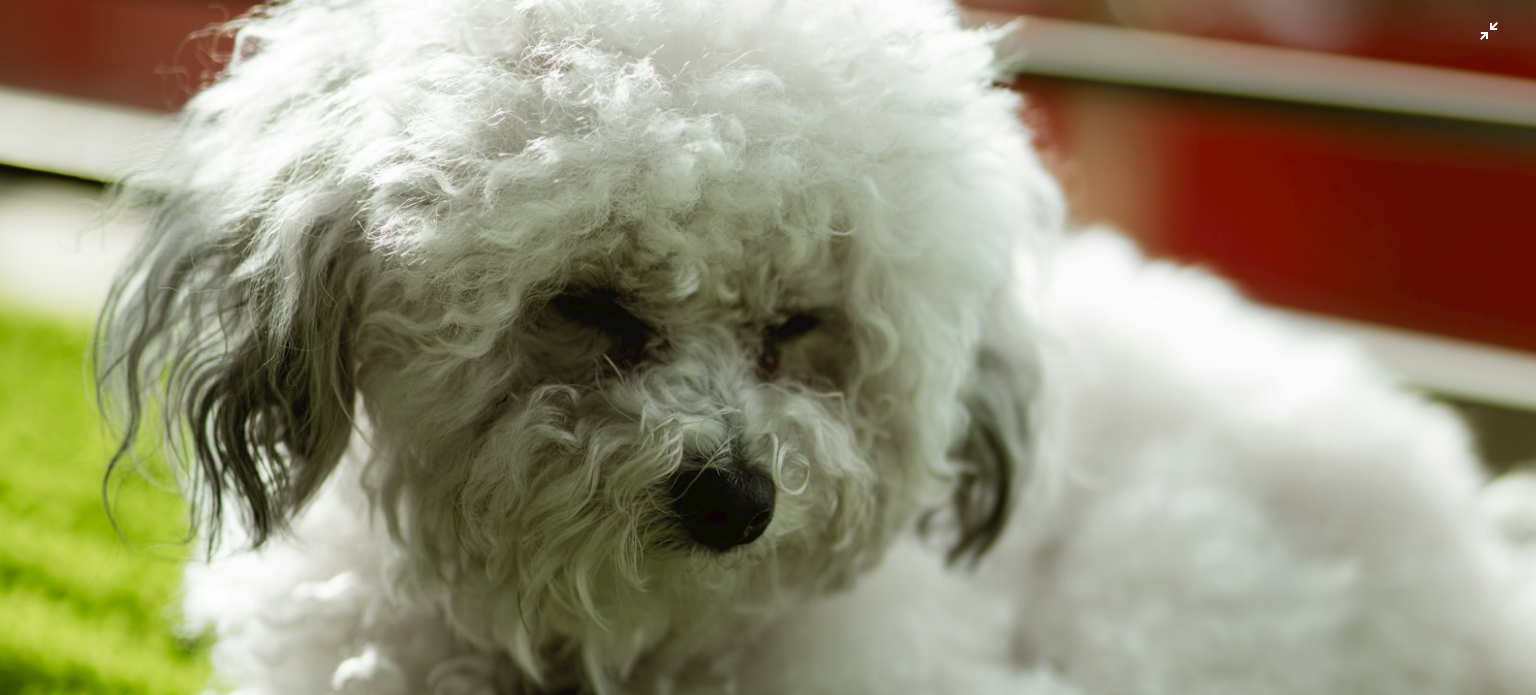 click at bounding box center [768, 388] 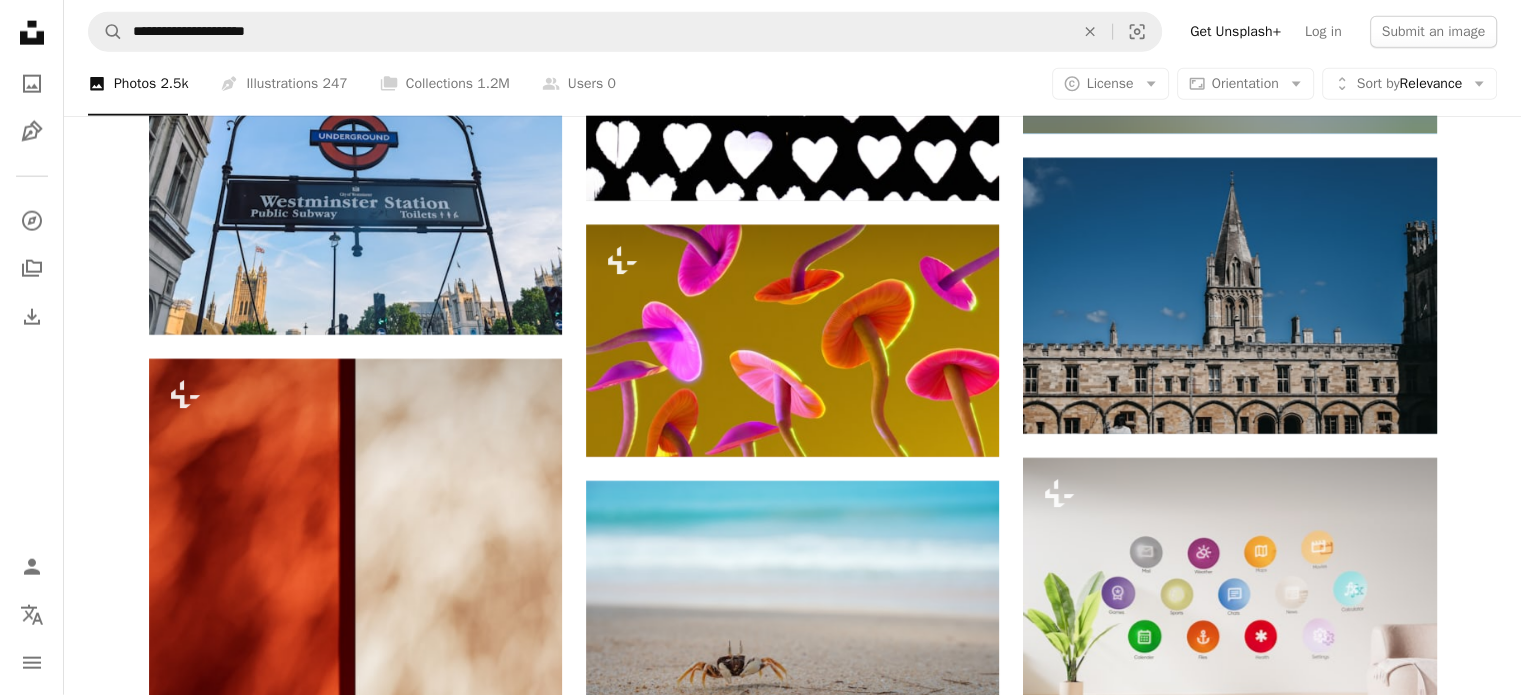 scroll, scrollTop: 35455, scrollLeft: 0, axis: vertical 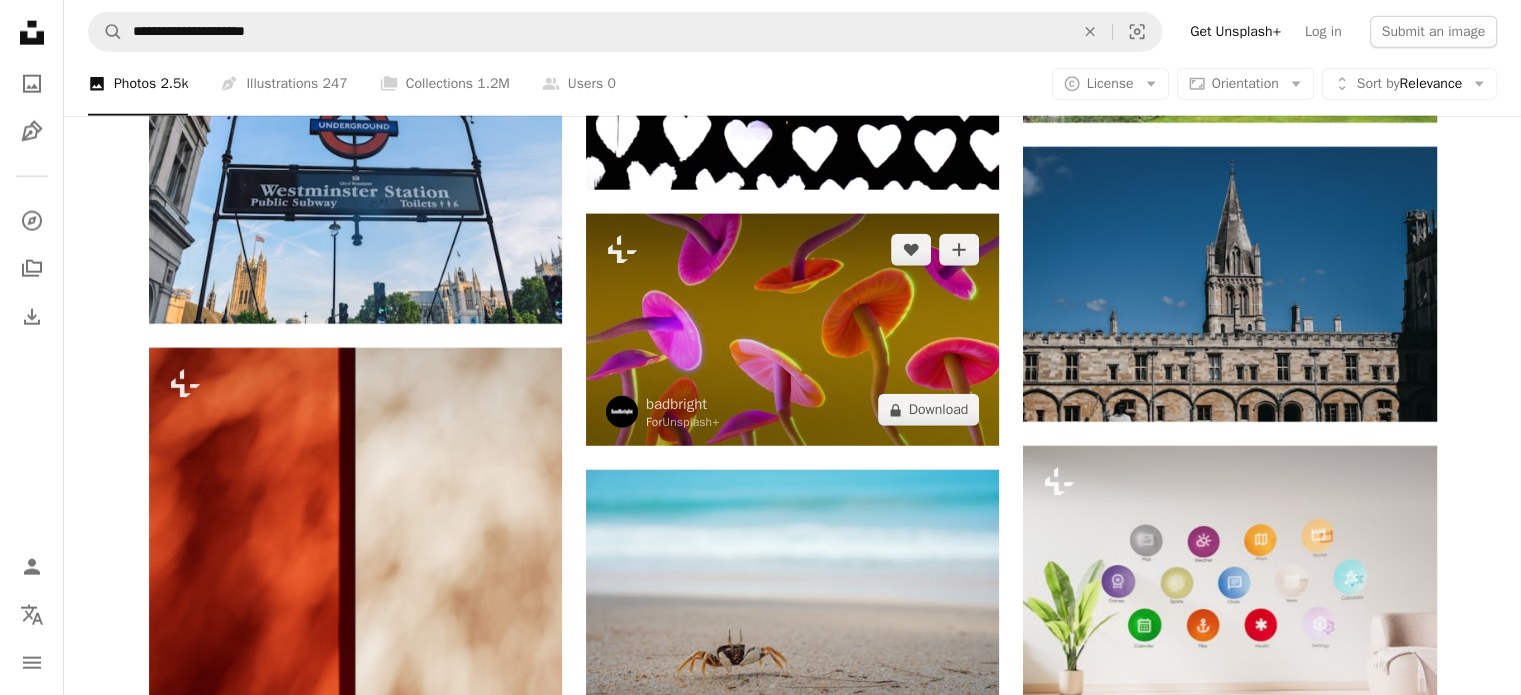 click at bounding box center (792, 330) 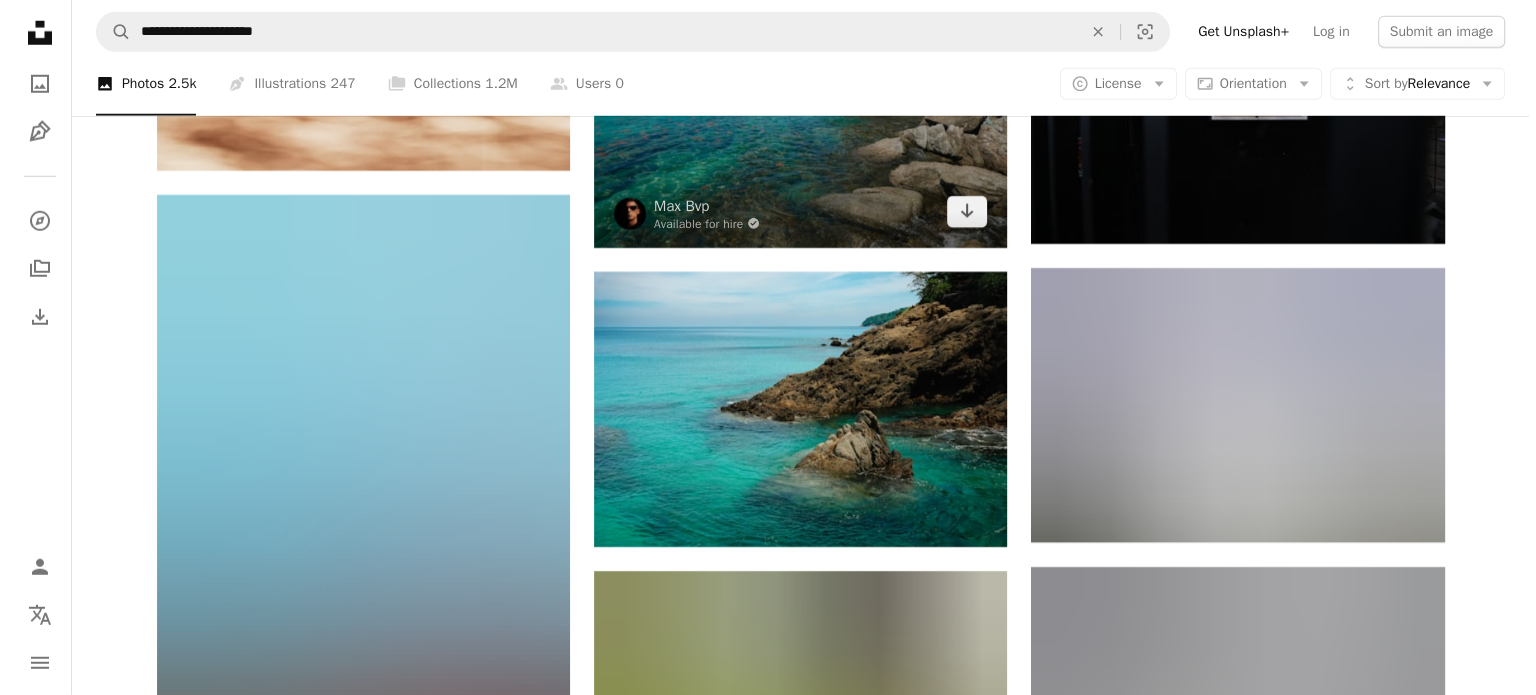 scroll, scrollTop: 36255, scrollLeft: 0, axis: vertical 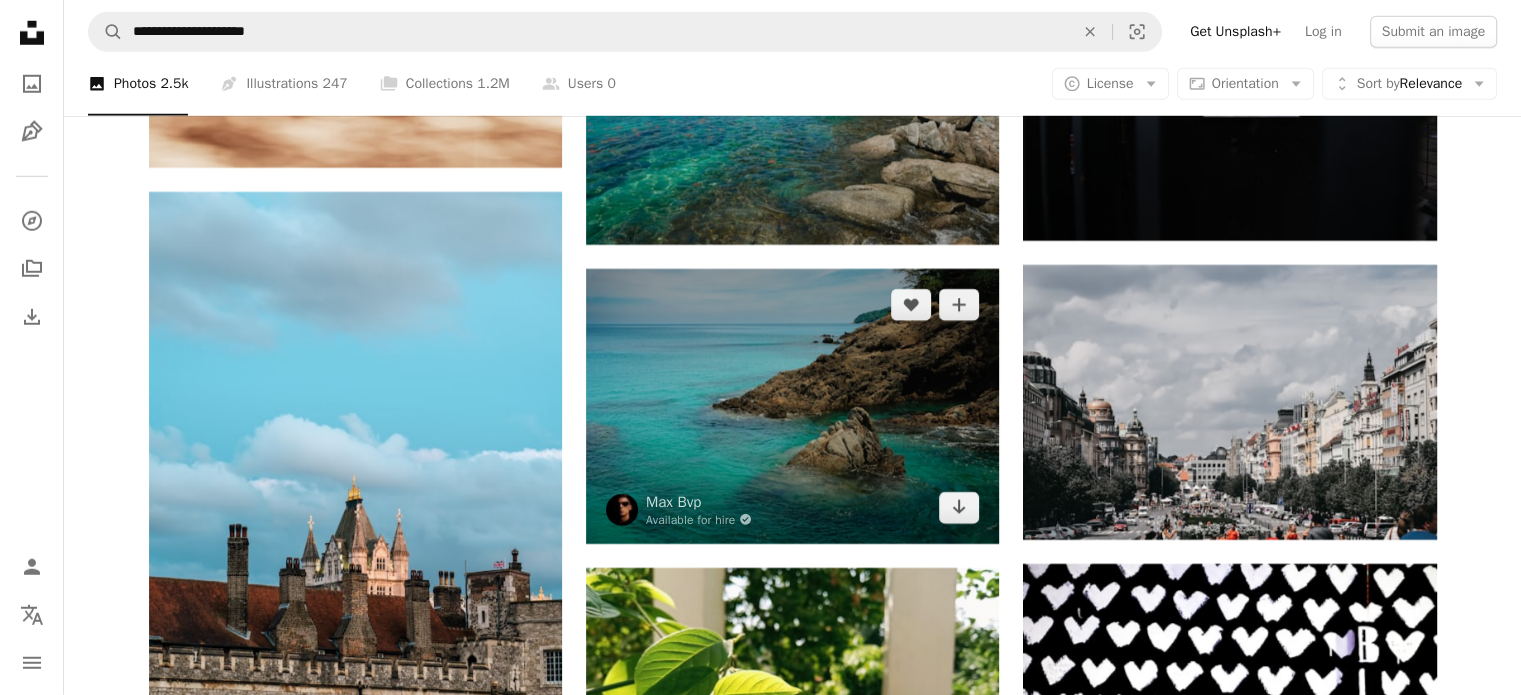 click at bounding box center [792, 406] 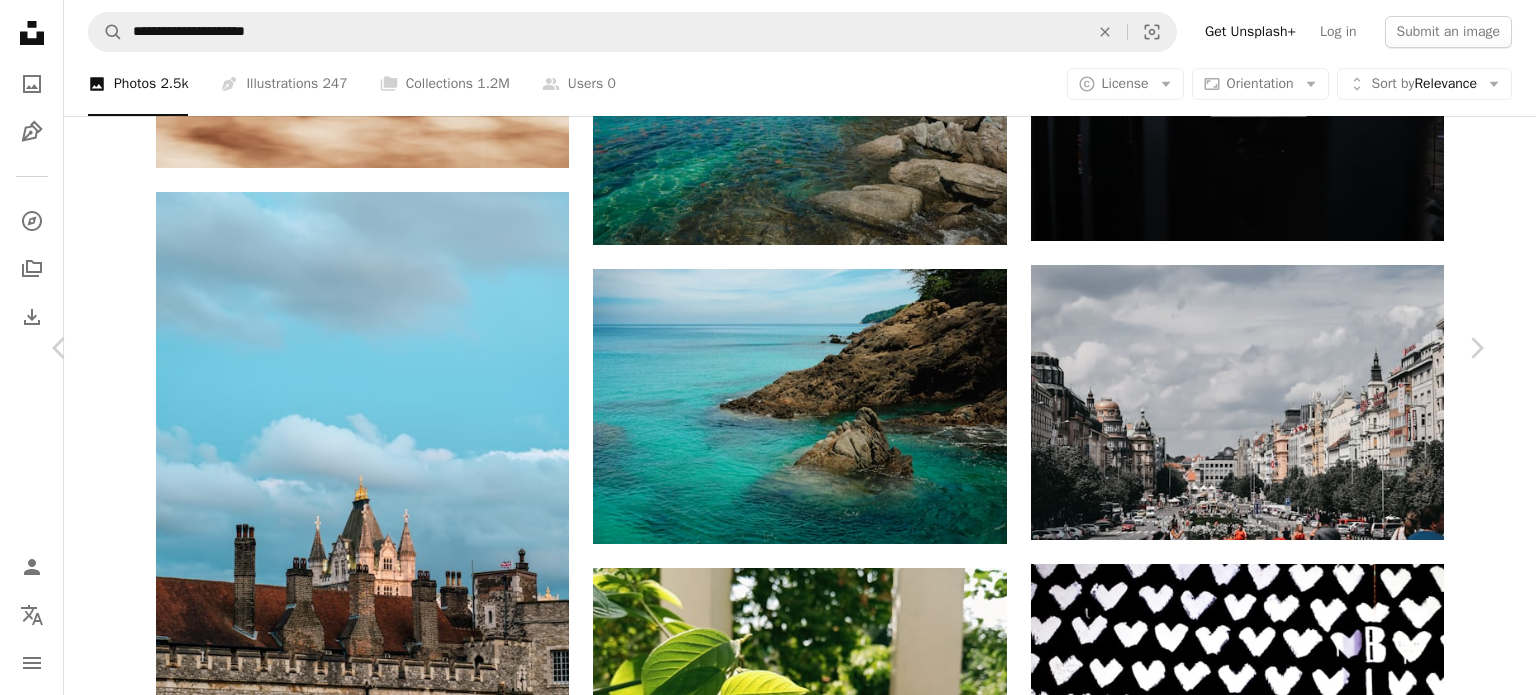 click at bounding box center [761, 4906] 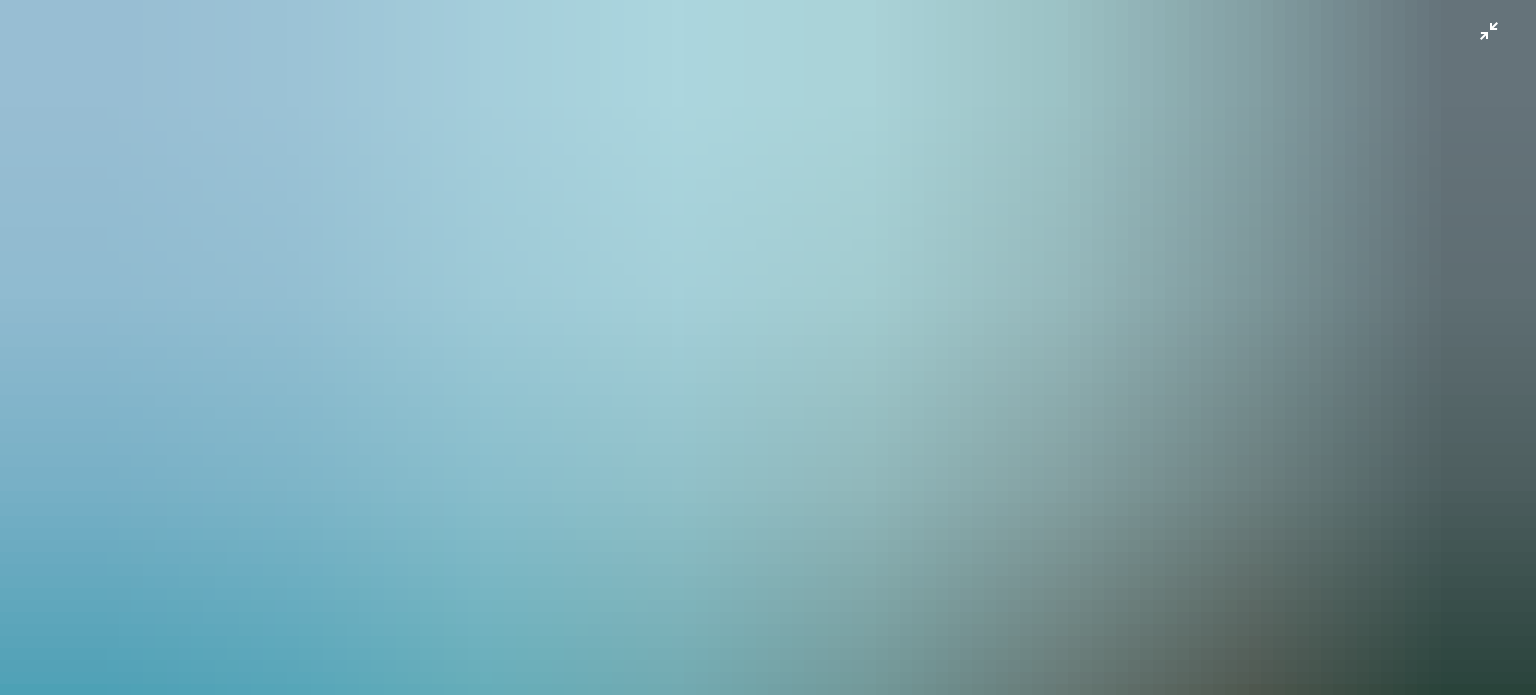 scroll, scrollTop: 155, scrollLeft: 0, axis: vertical 